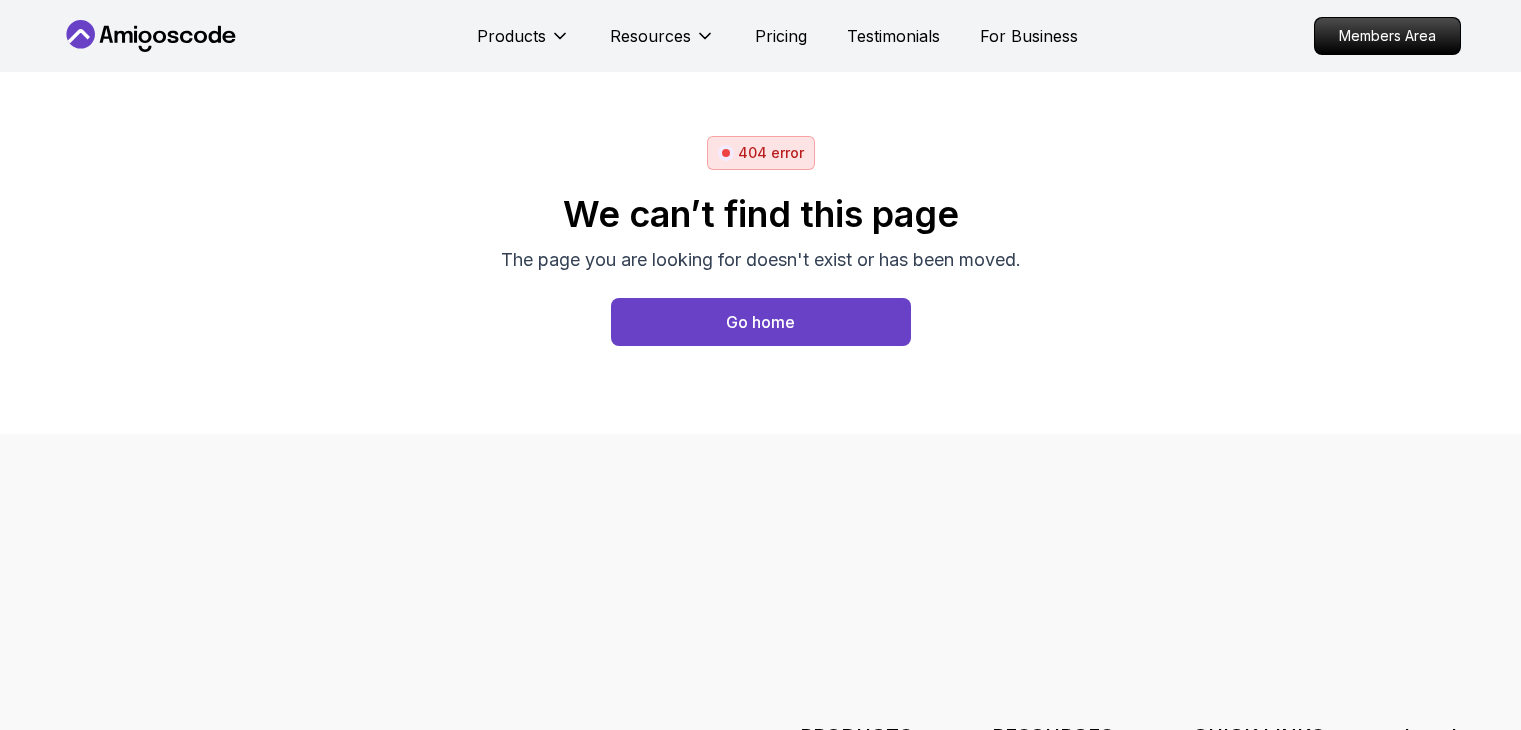scroll, scrollTop: 0, scrollLeft: 0, axis: both 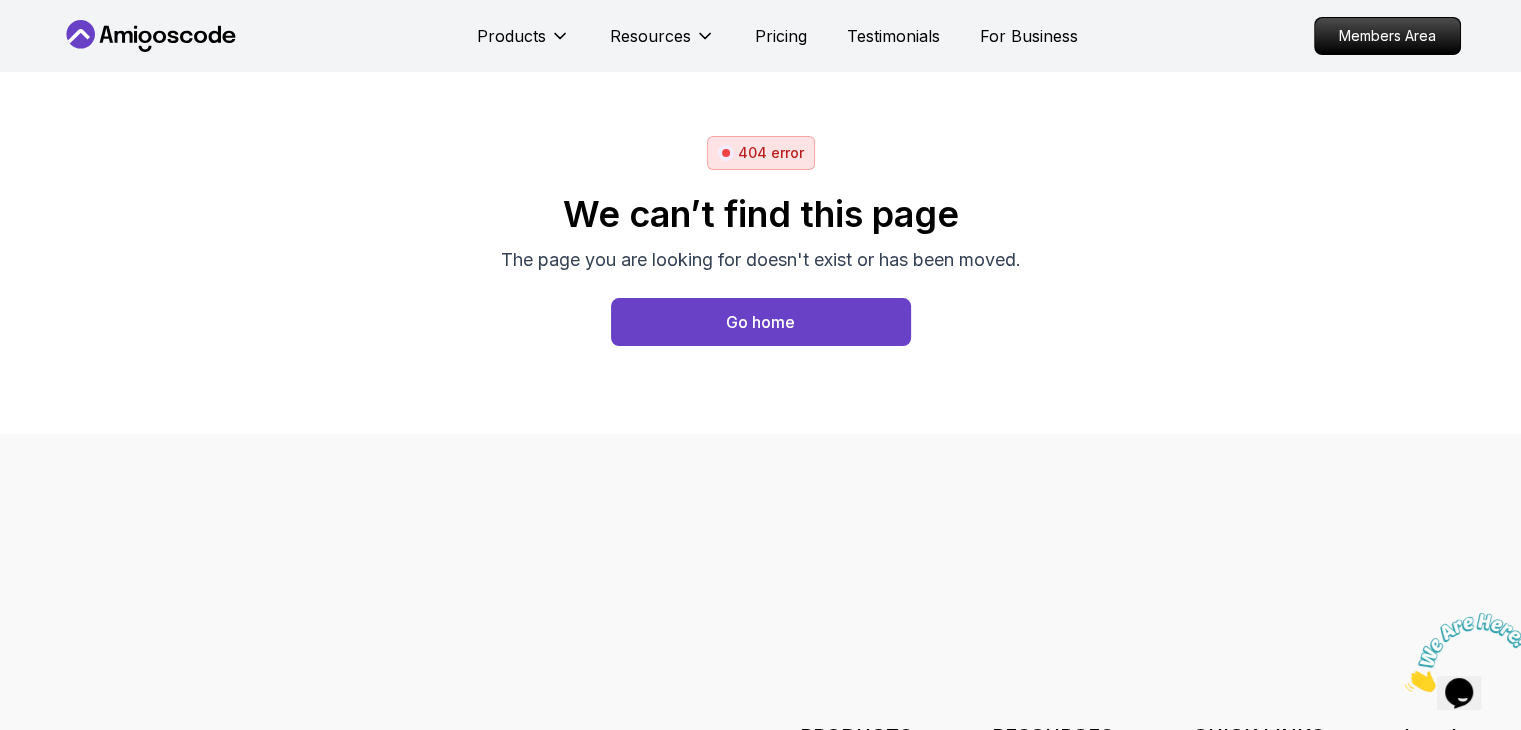 click on "Go home" at bounding box center (761, 322) 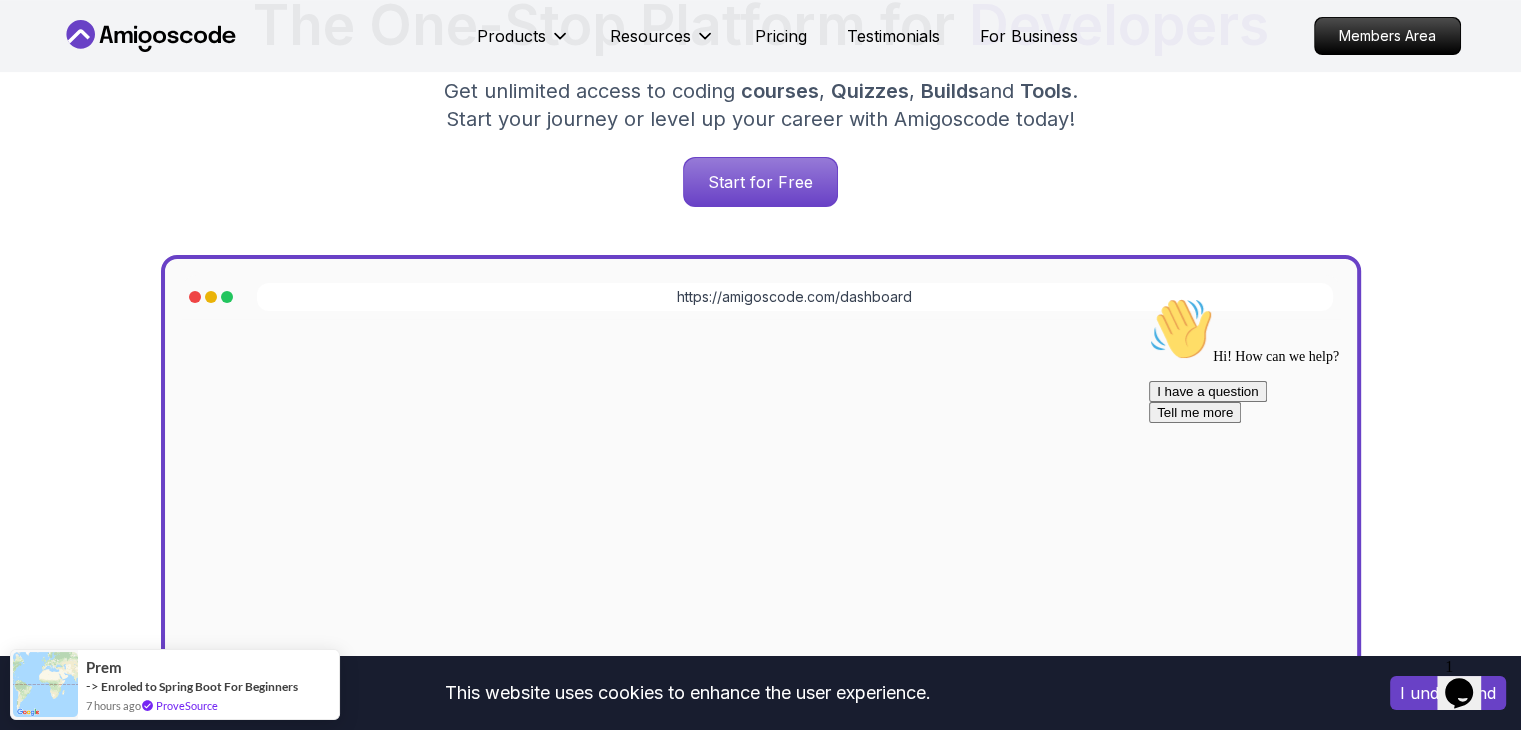 scroll, scrollTop: 400, scrollLeft: 0, axis: vertical 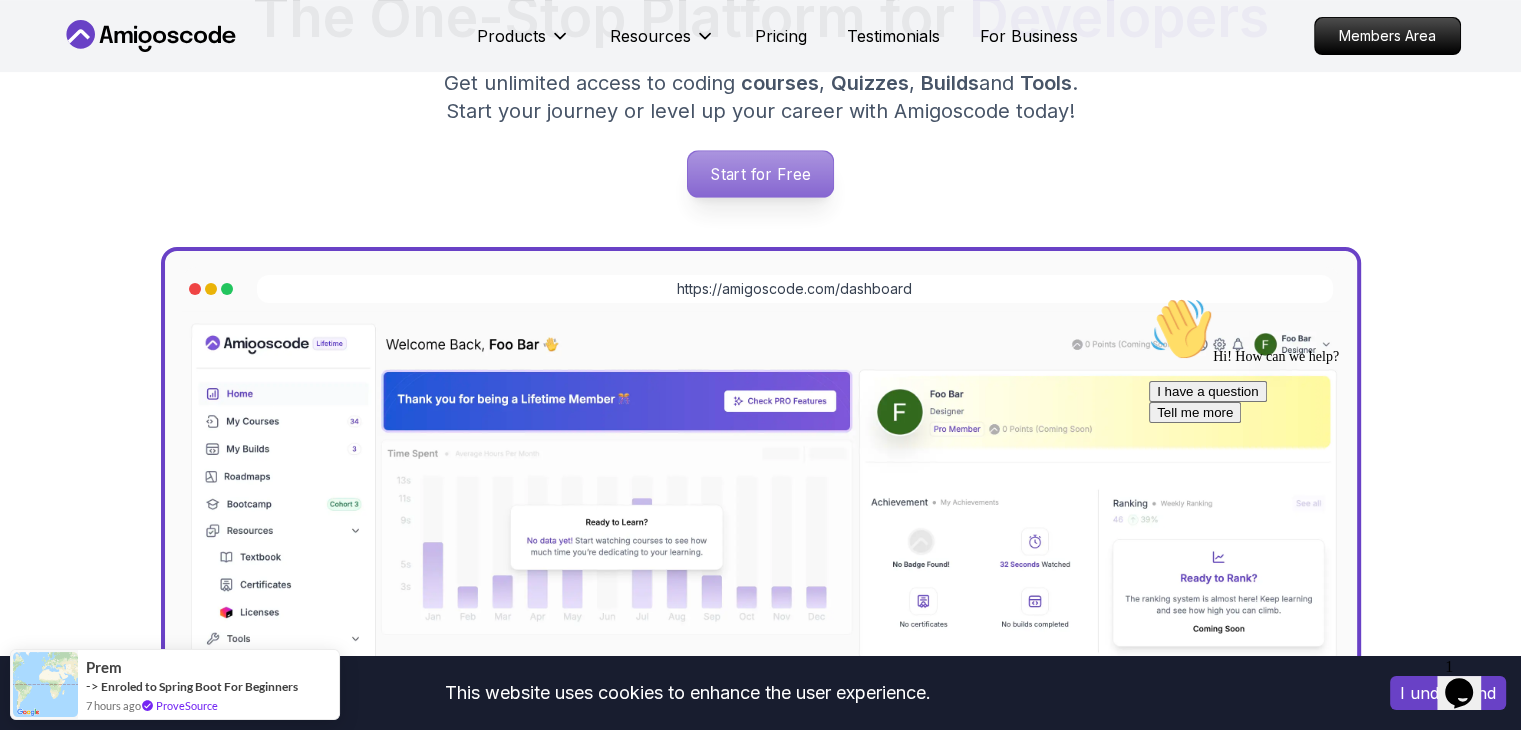 click on "Start for Free" at bounding box center (760, 174) 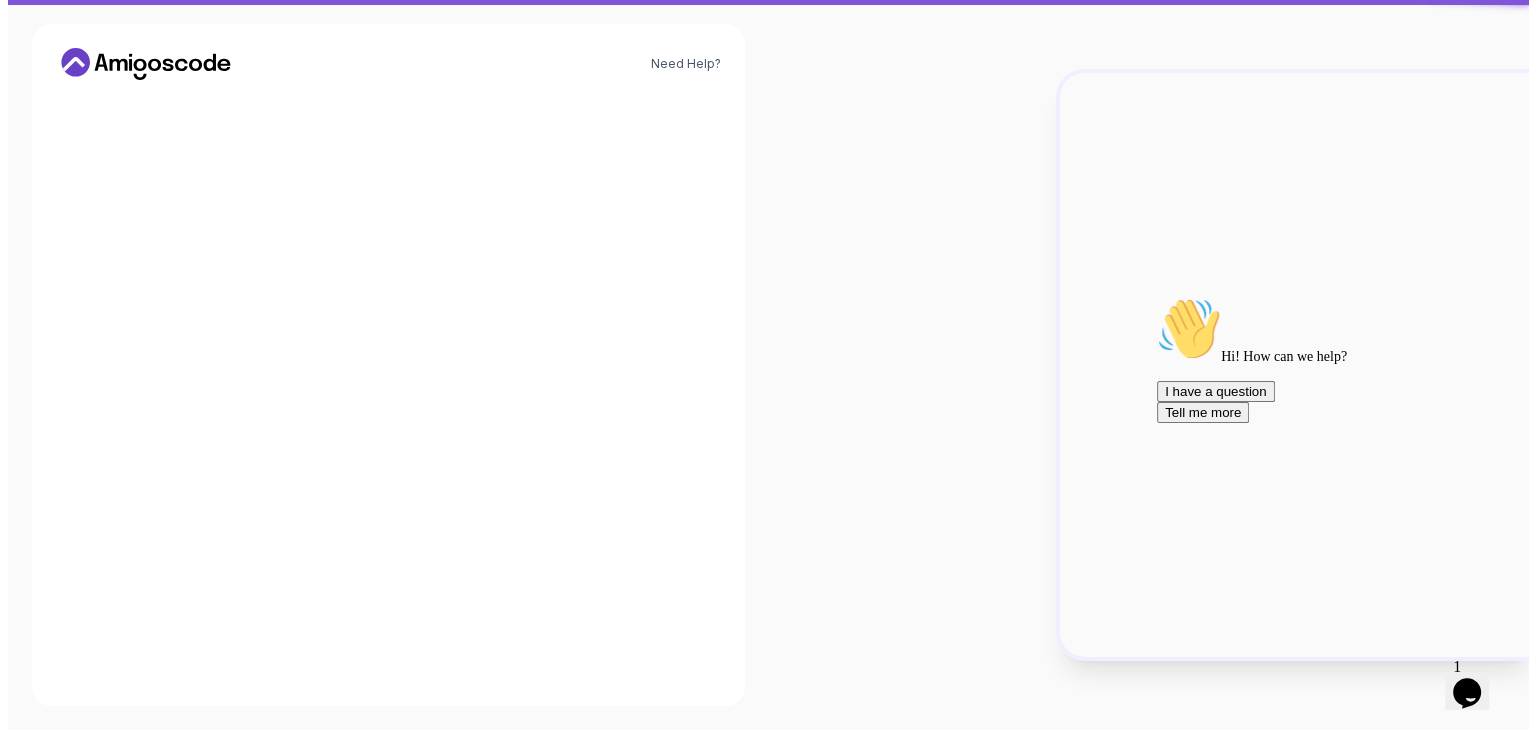 scroll, scrollTop: 0, scrollLeft: 0, axis: both 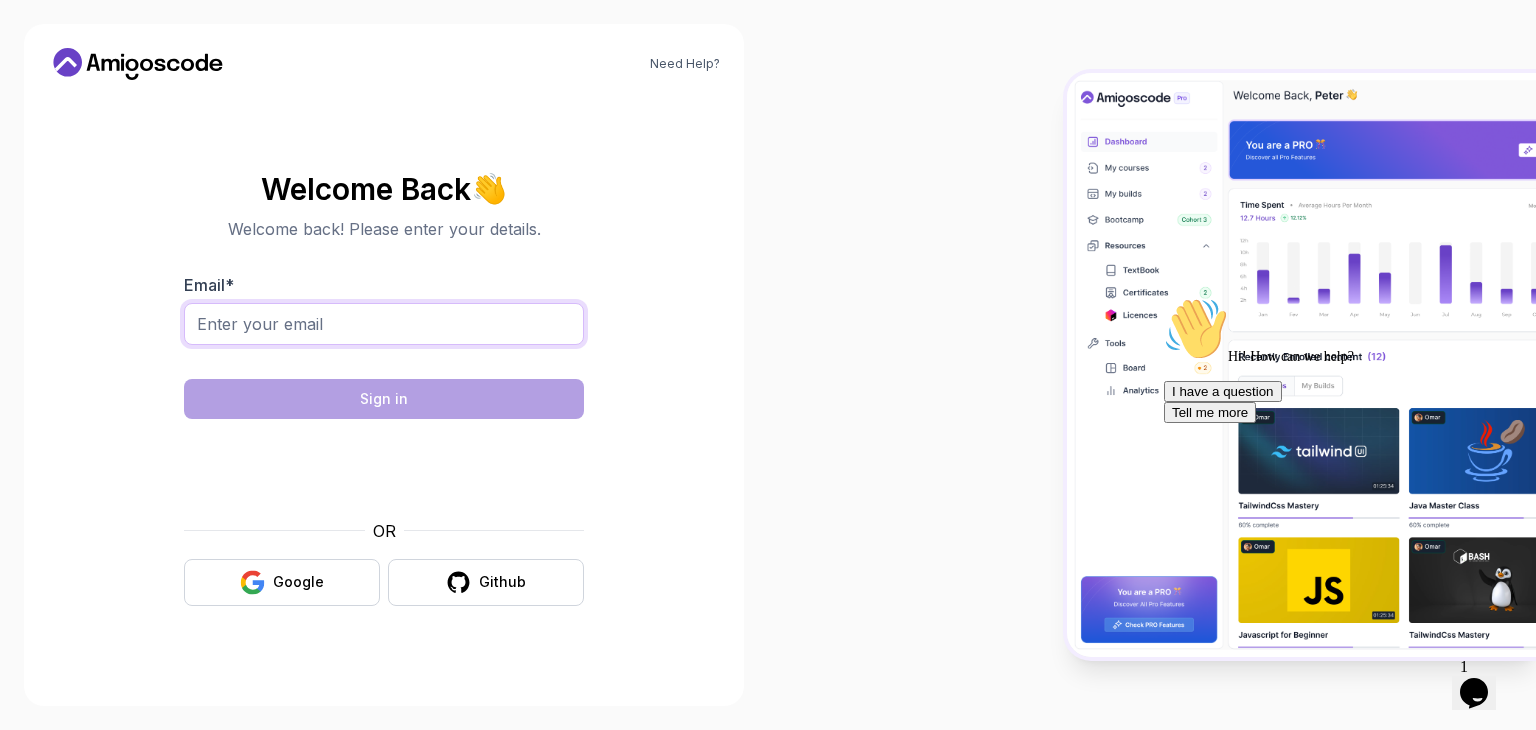 click on "Email *" at bounding box center [384, 324] 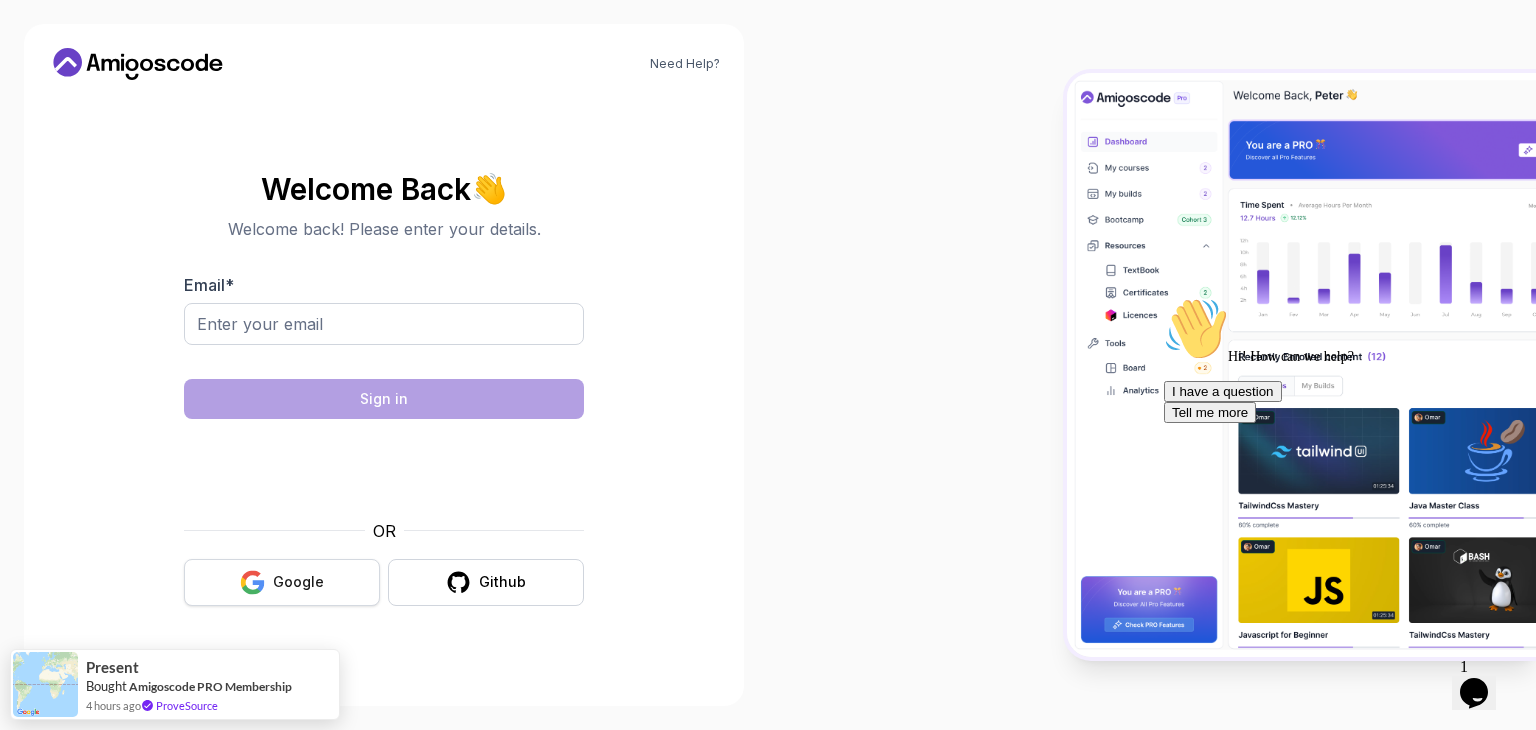 click 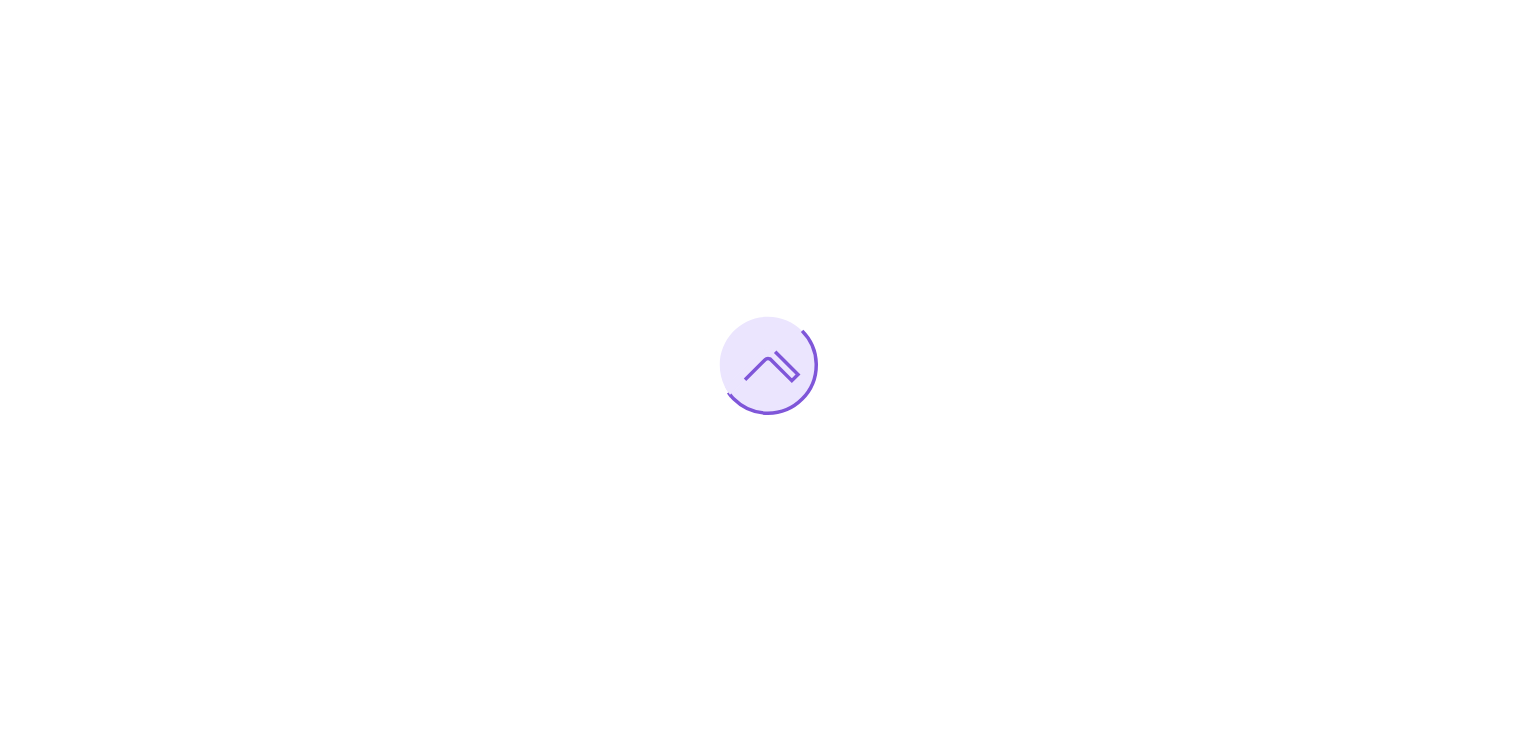 scroll, scrollTop: 0, scrollLeft: 0, axis: both 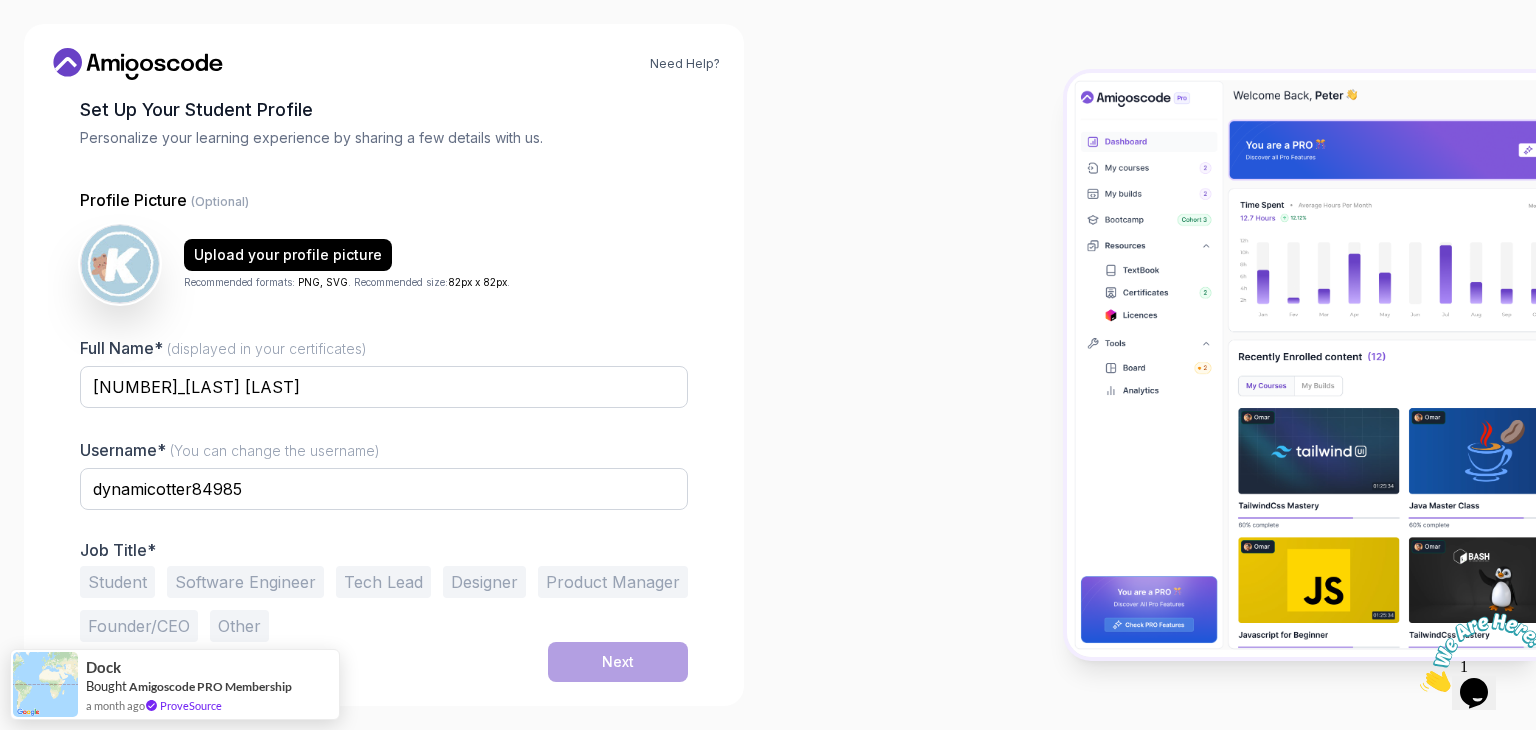 click on "Student" at bounding box center (117, 582) 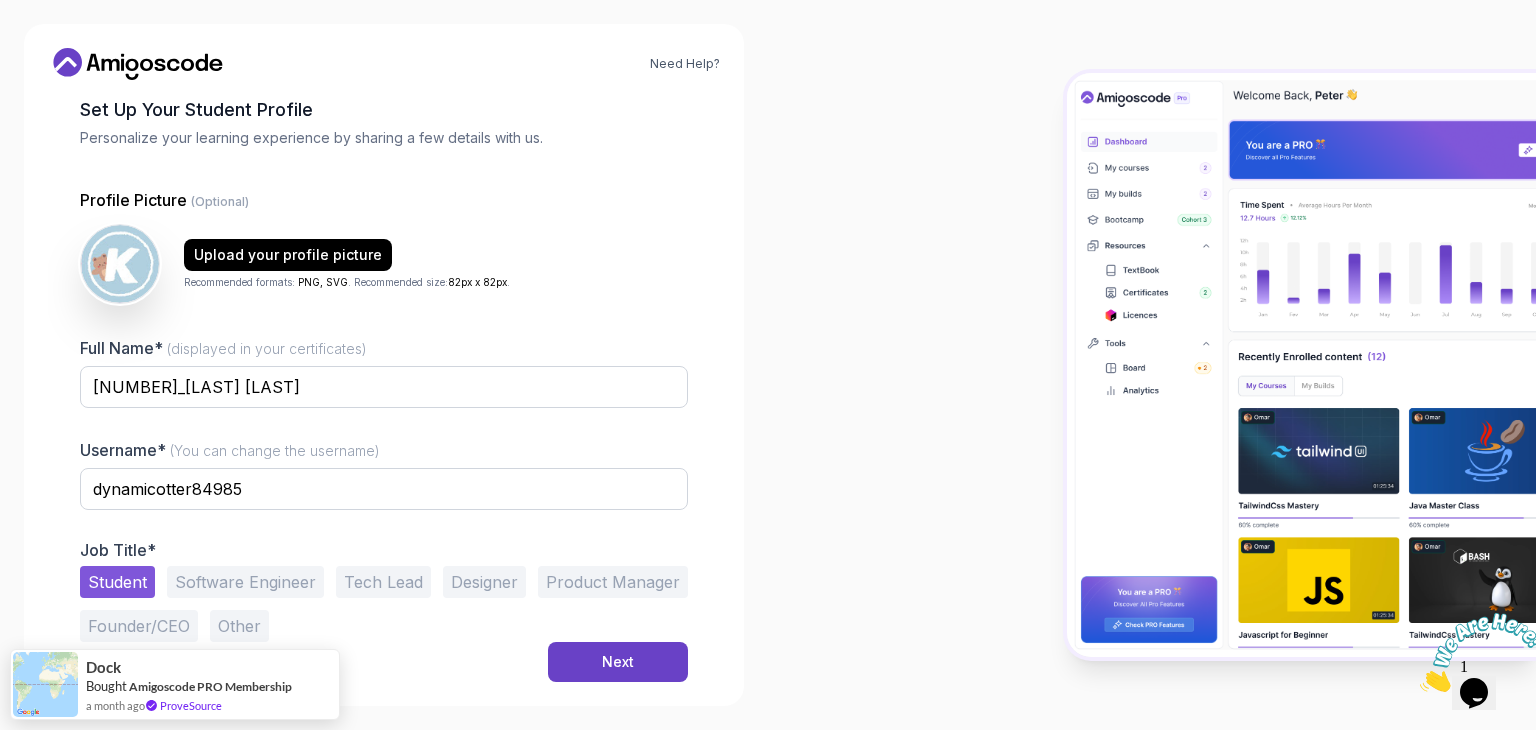 click on "Student" at bounding box center [117, 582] 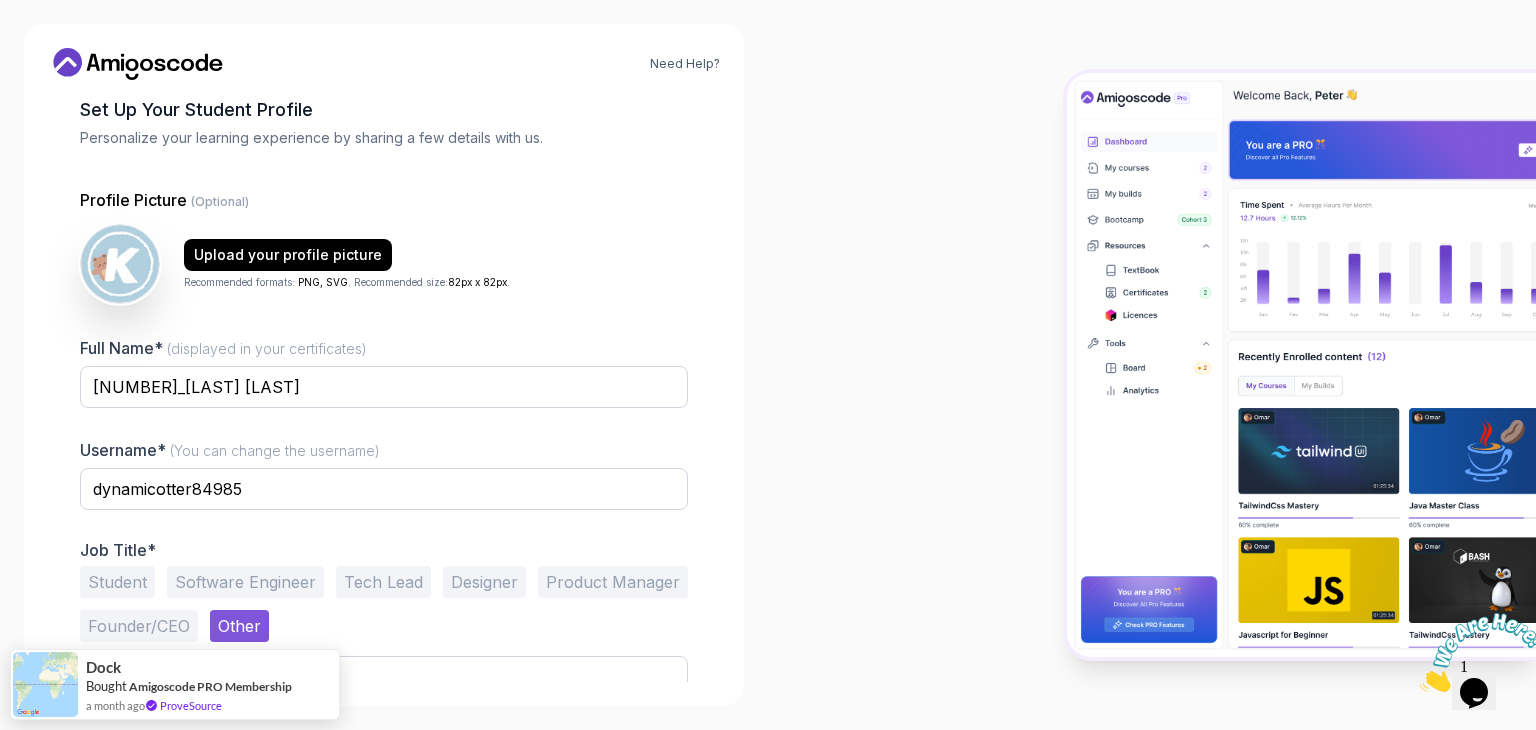 drag, startPoint x: 892, startPoint y: 610, endPoint x: 904, endPoint y: 579, distance: 33.24154 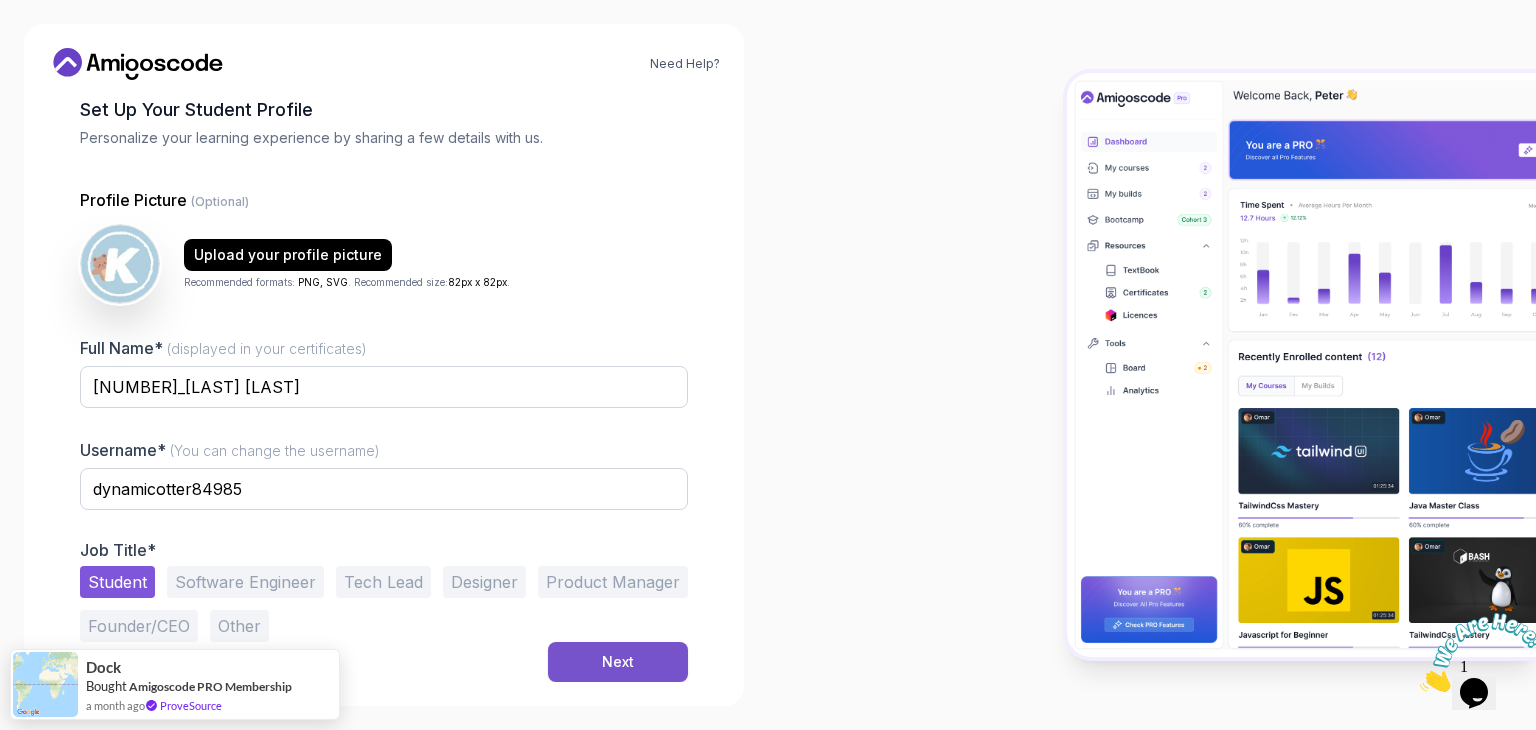 click on "Next" at bounding box center (618, 662) 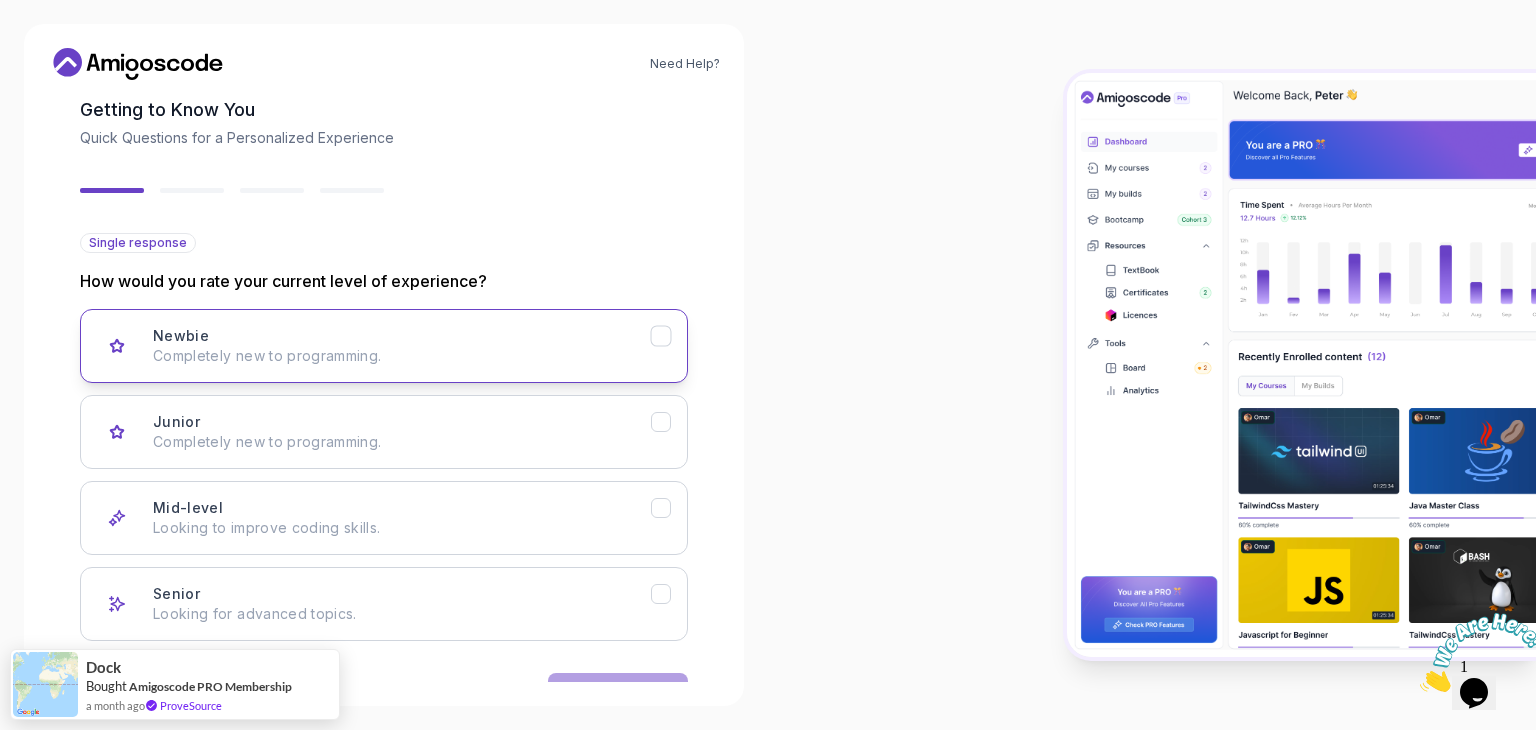 click on "Newbie Completely new to programming." at bounding box center [384, 346] 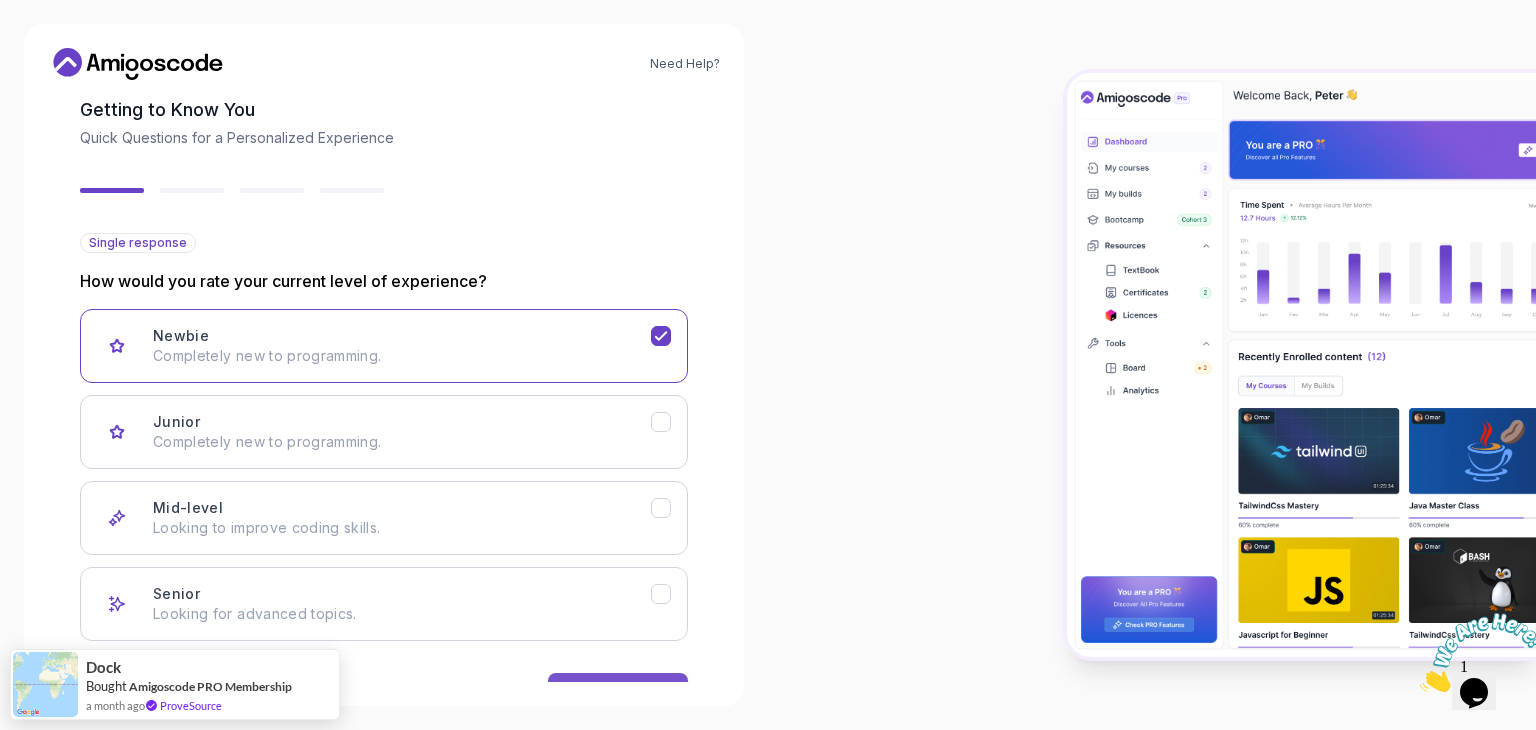 click on "Next" at bounding box center (618, 693) 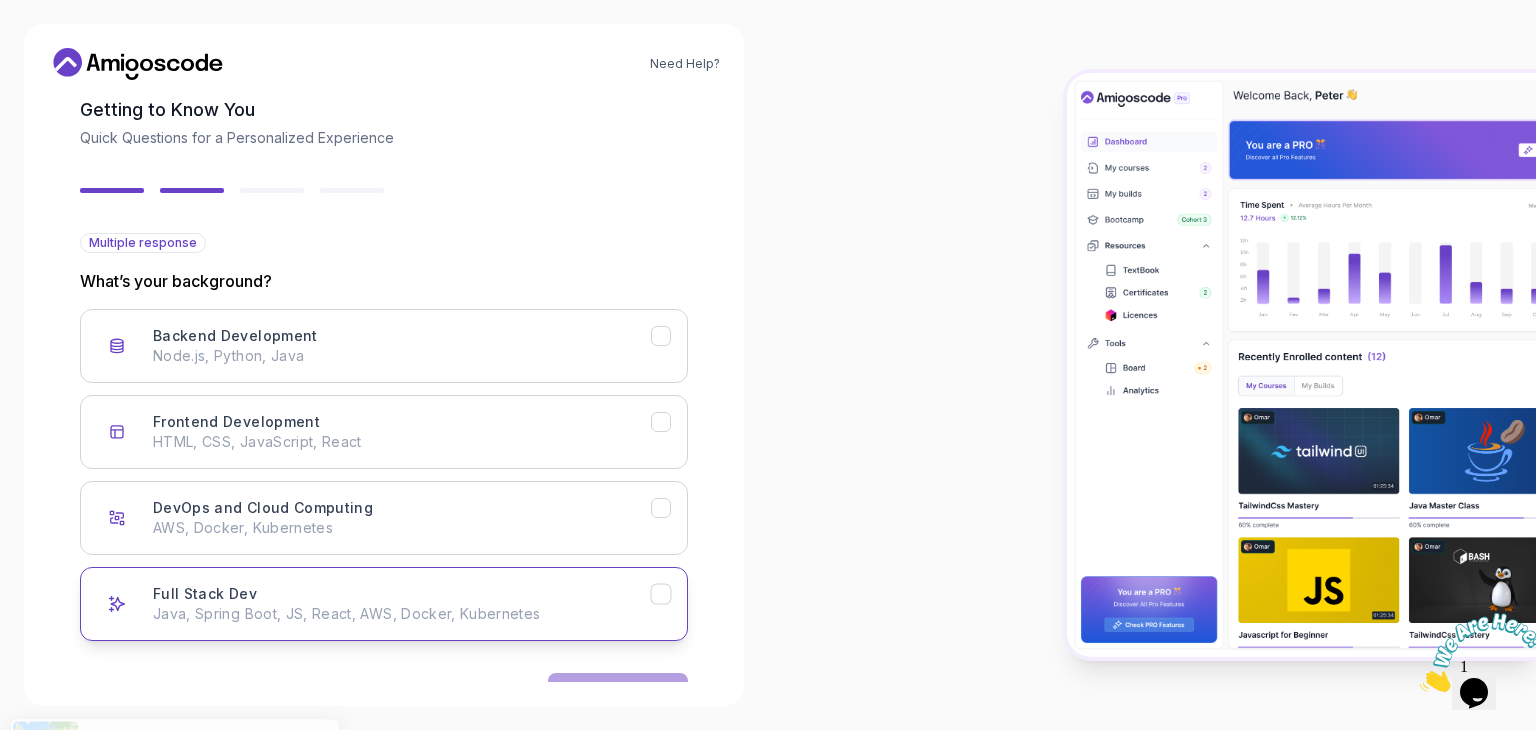 click 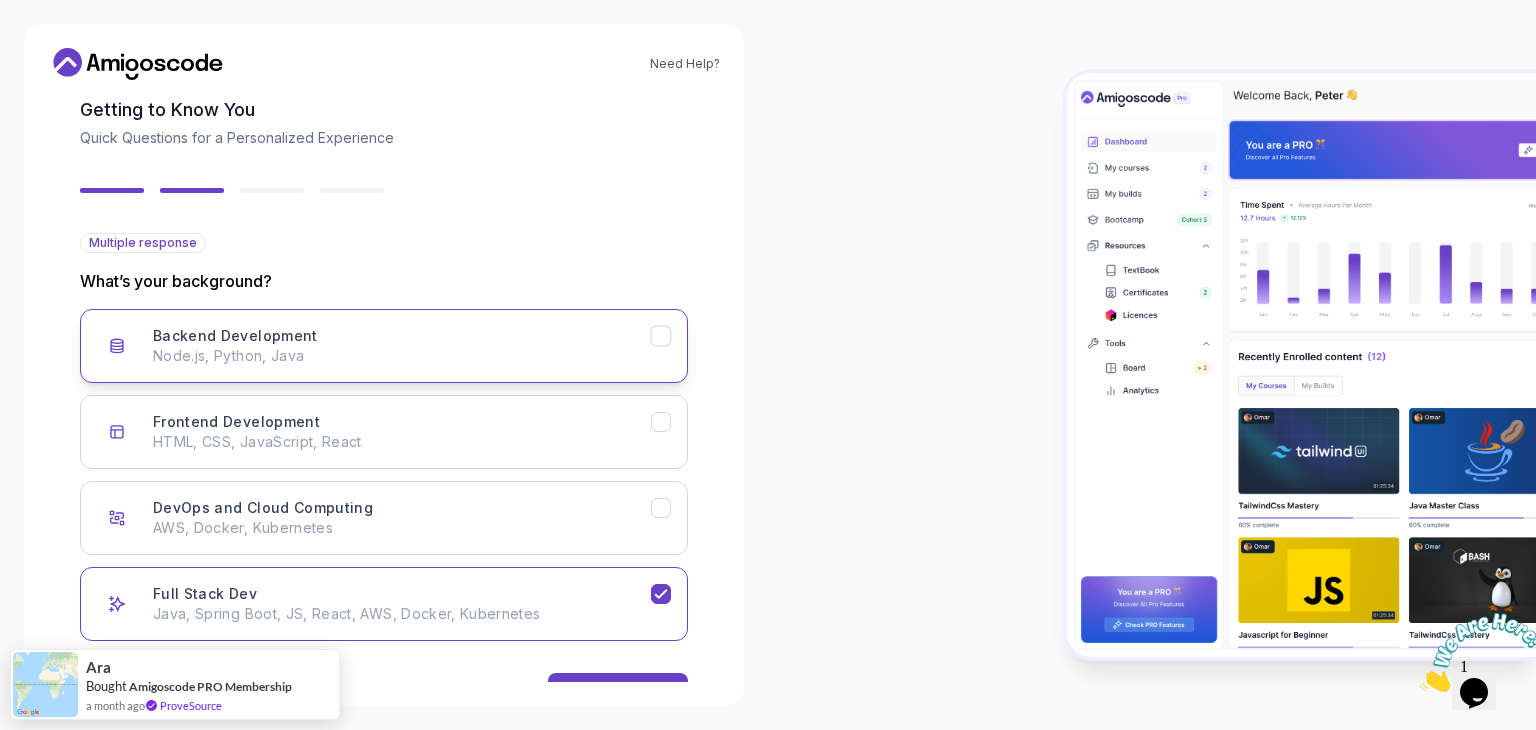 click 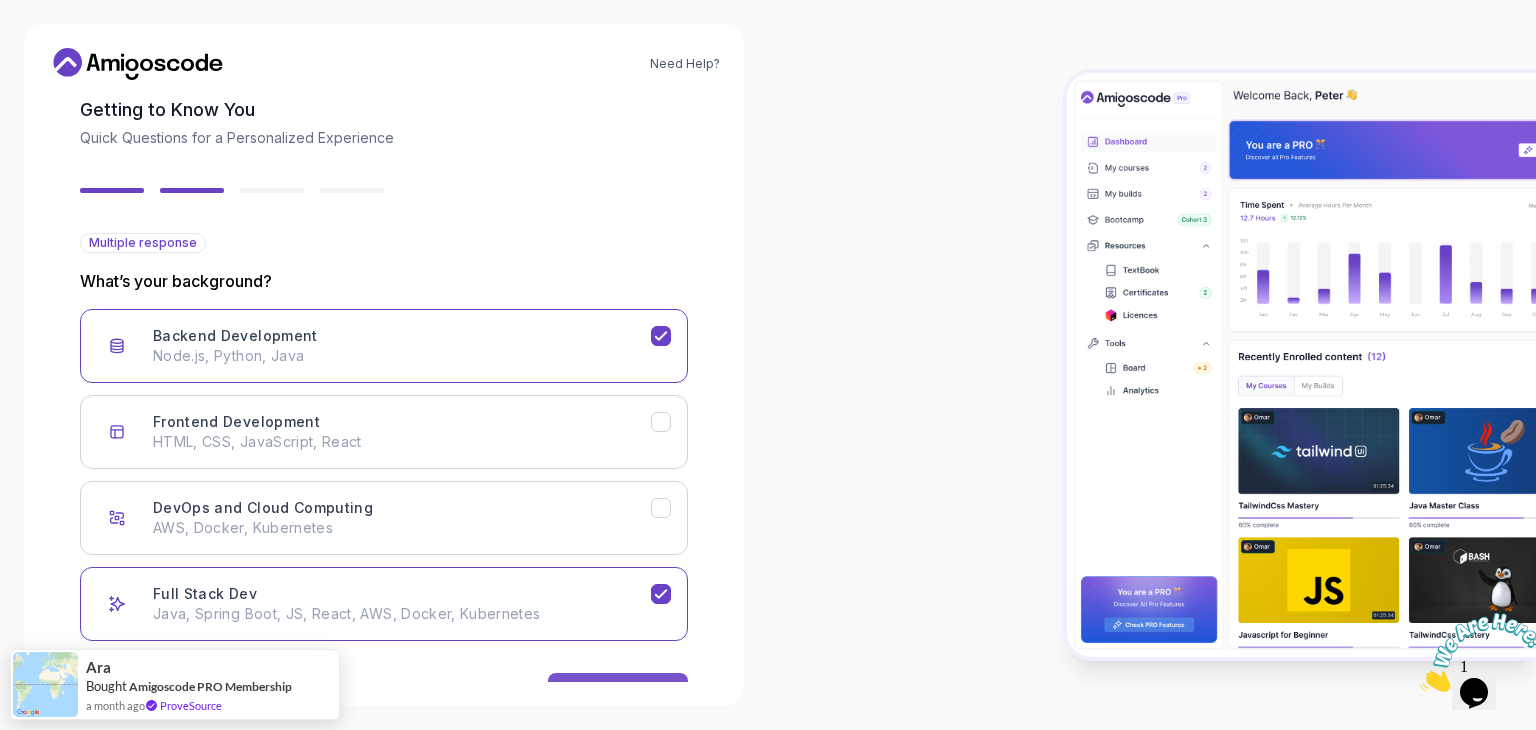 click on "Next" at bounding box center [618, 693] 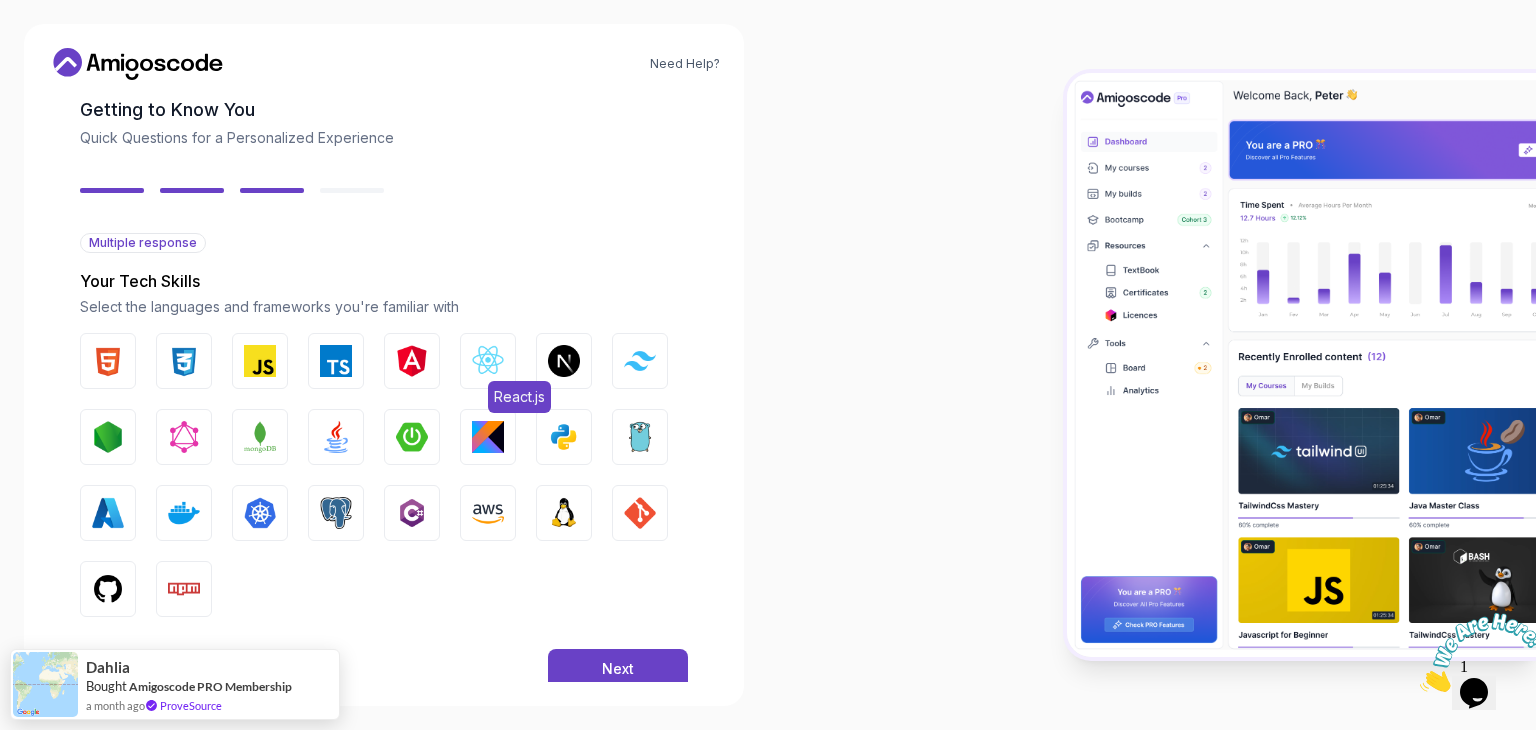 click at bounding box center (488, 361) 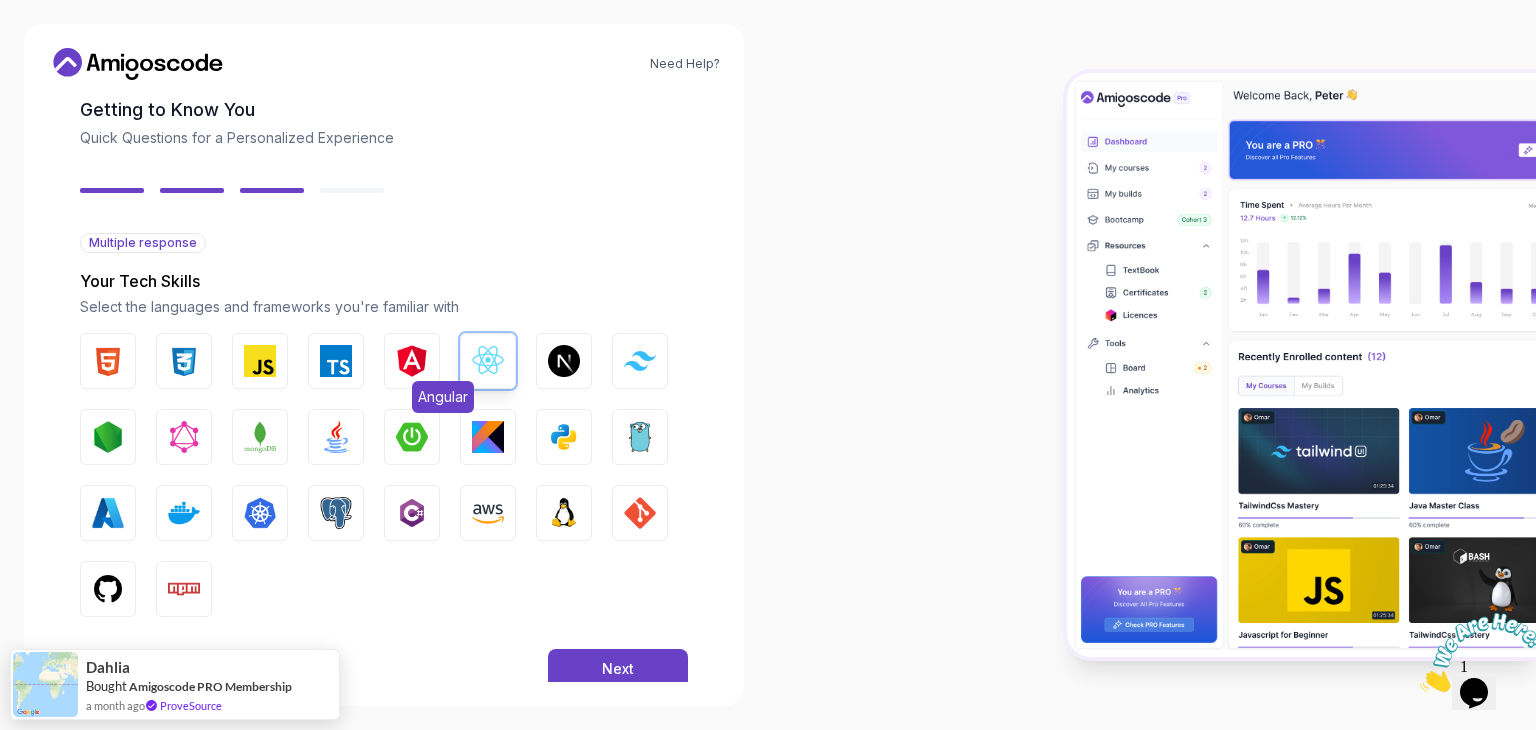click on "Angular" at bounding box center (412, 361) 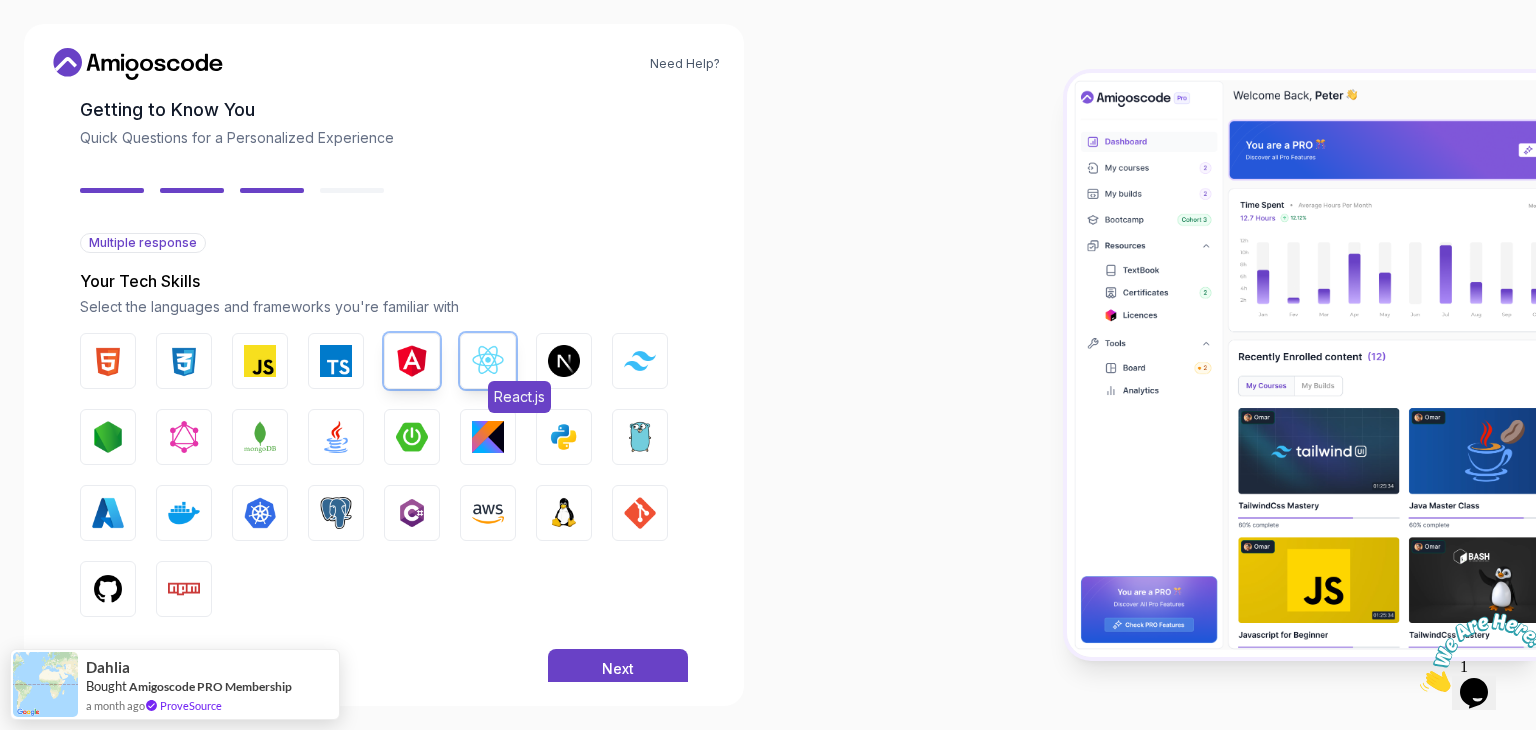click at bounding box center [488, 361] 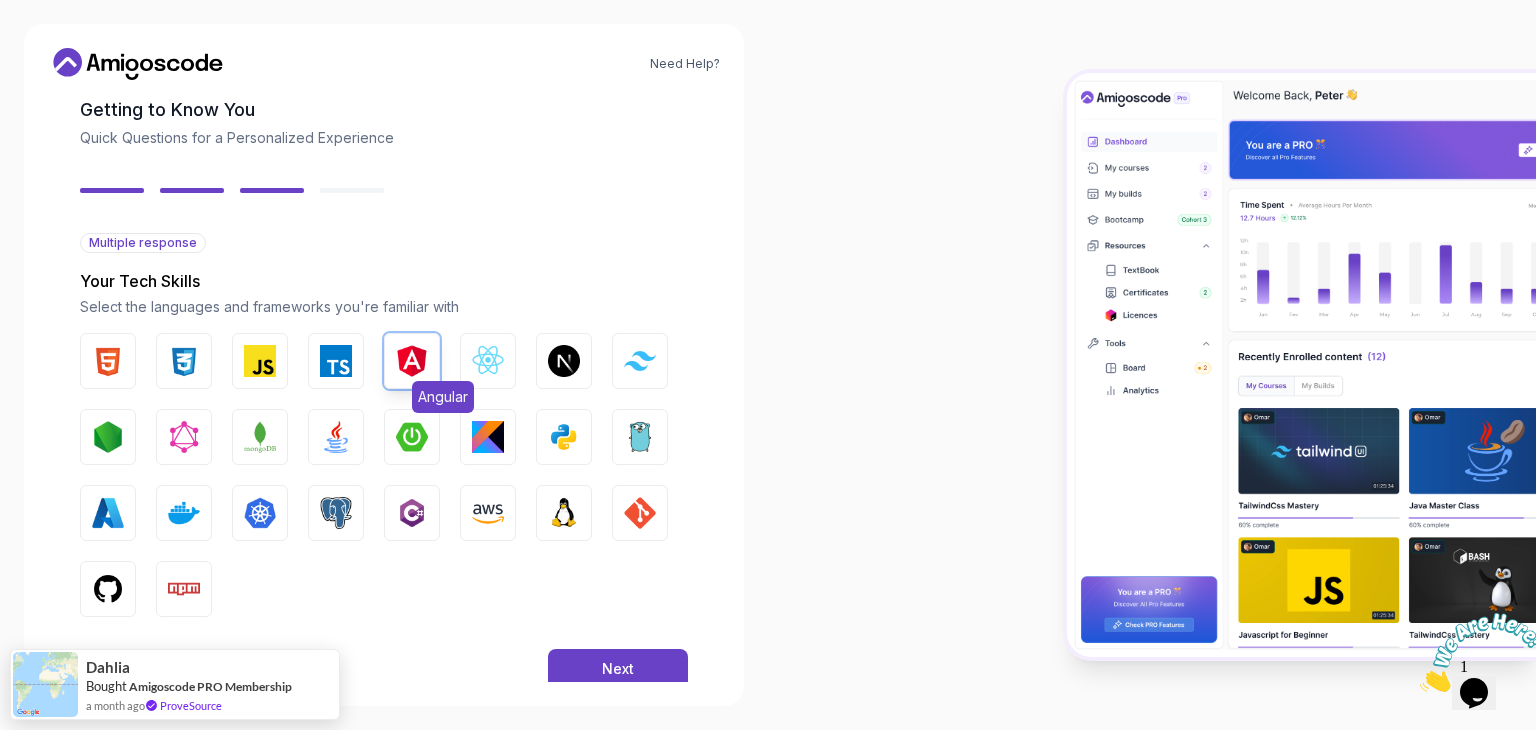 click at bounding box center (412, 361) 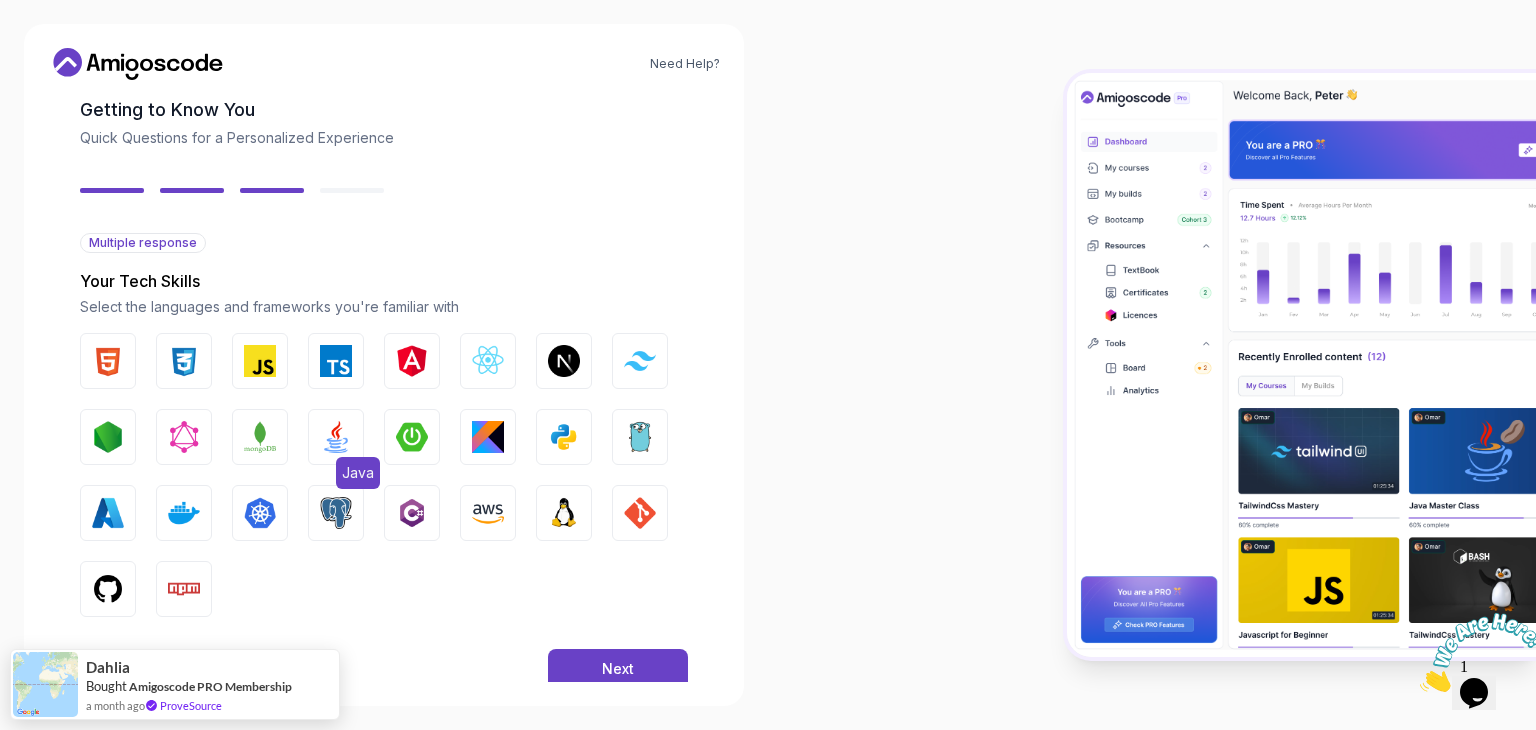 click on "Java" at bounding box center (336, 437) 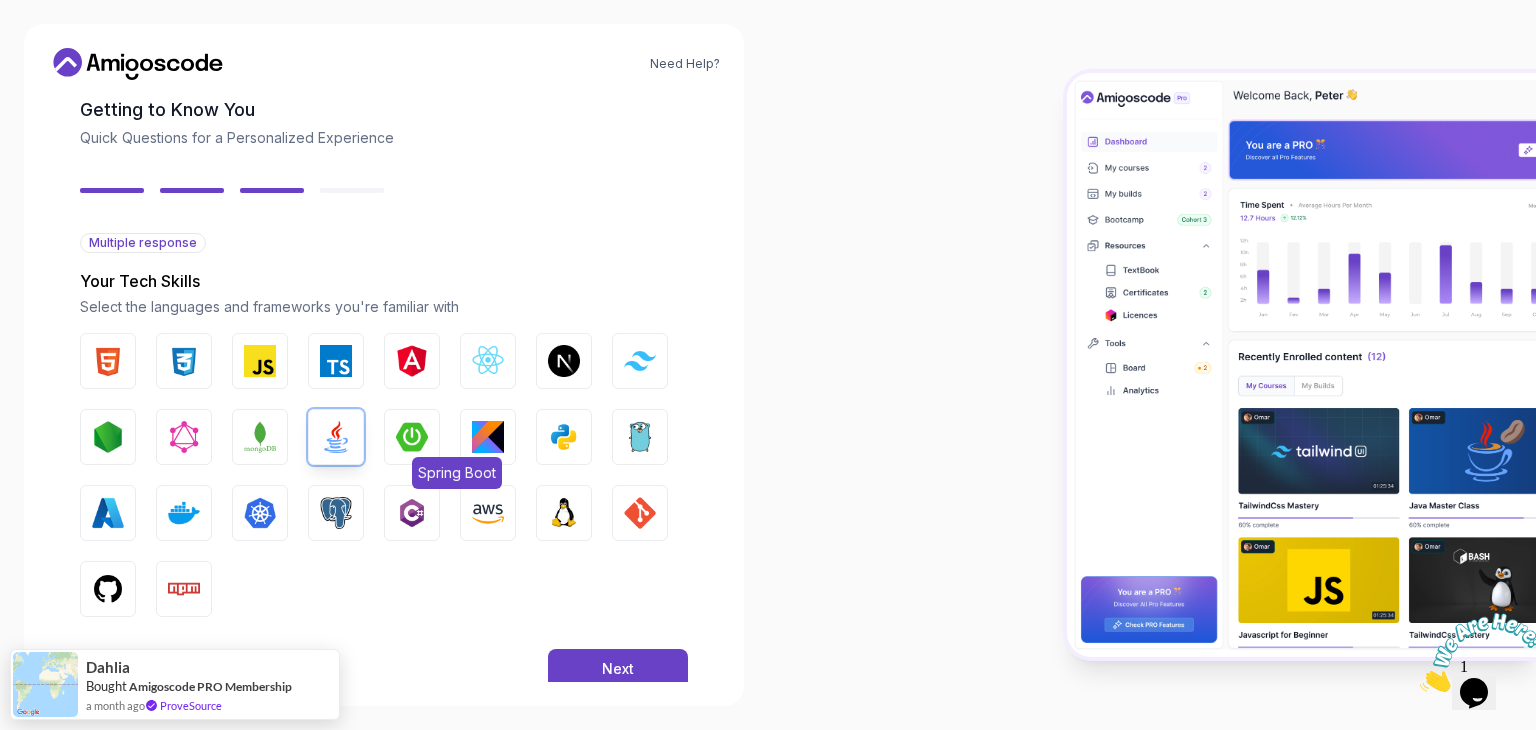 click on "Spring Boot" at bounding box center (412, 437) 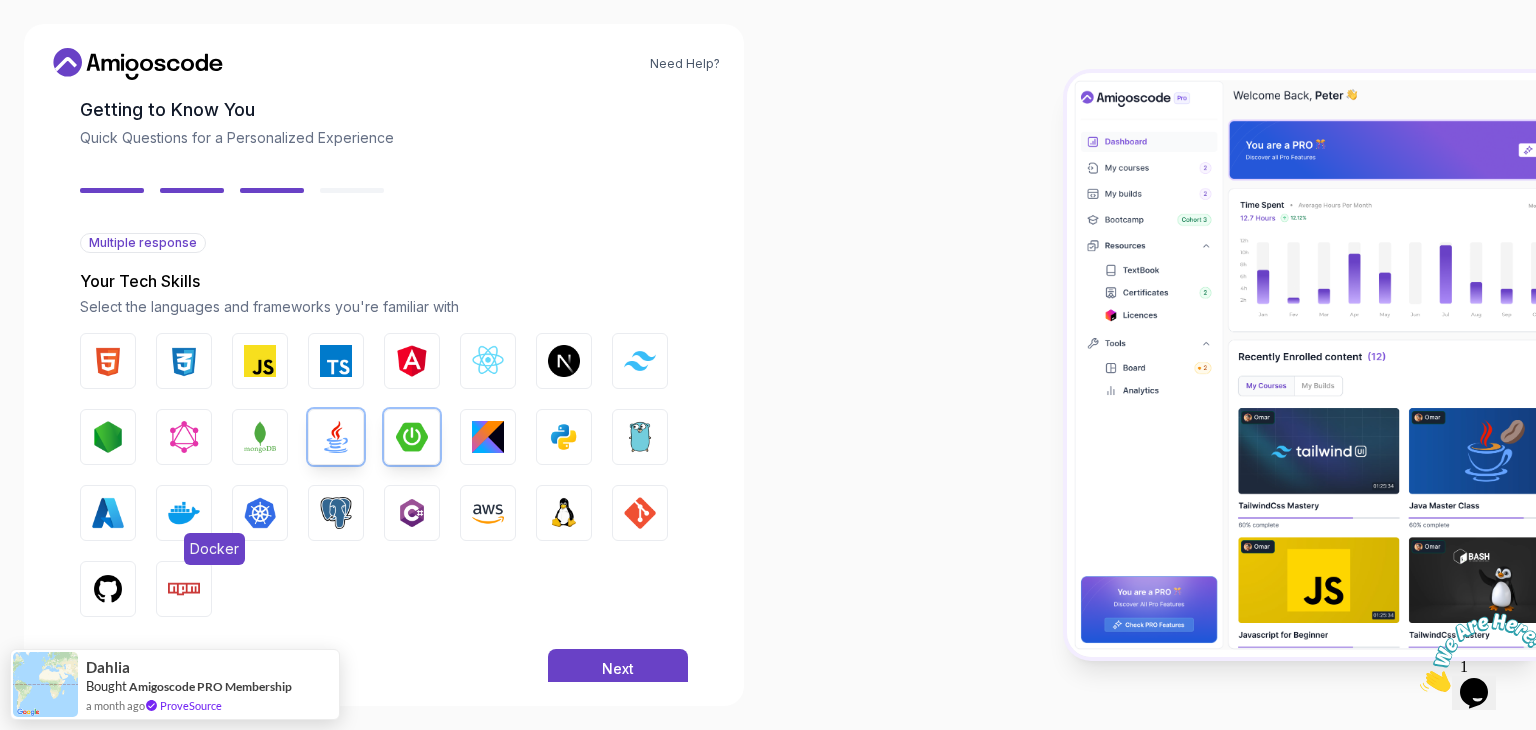 click at bounding box center (184, 513) 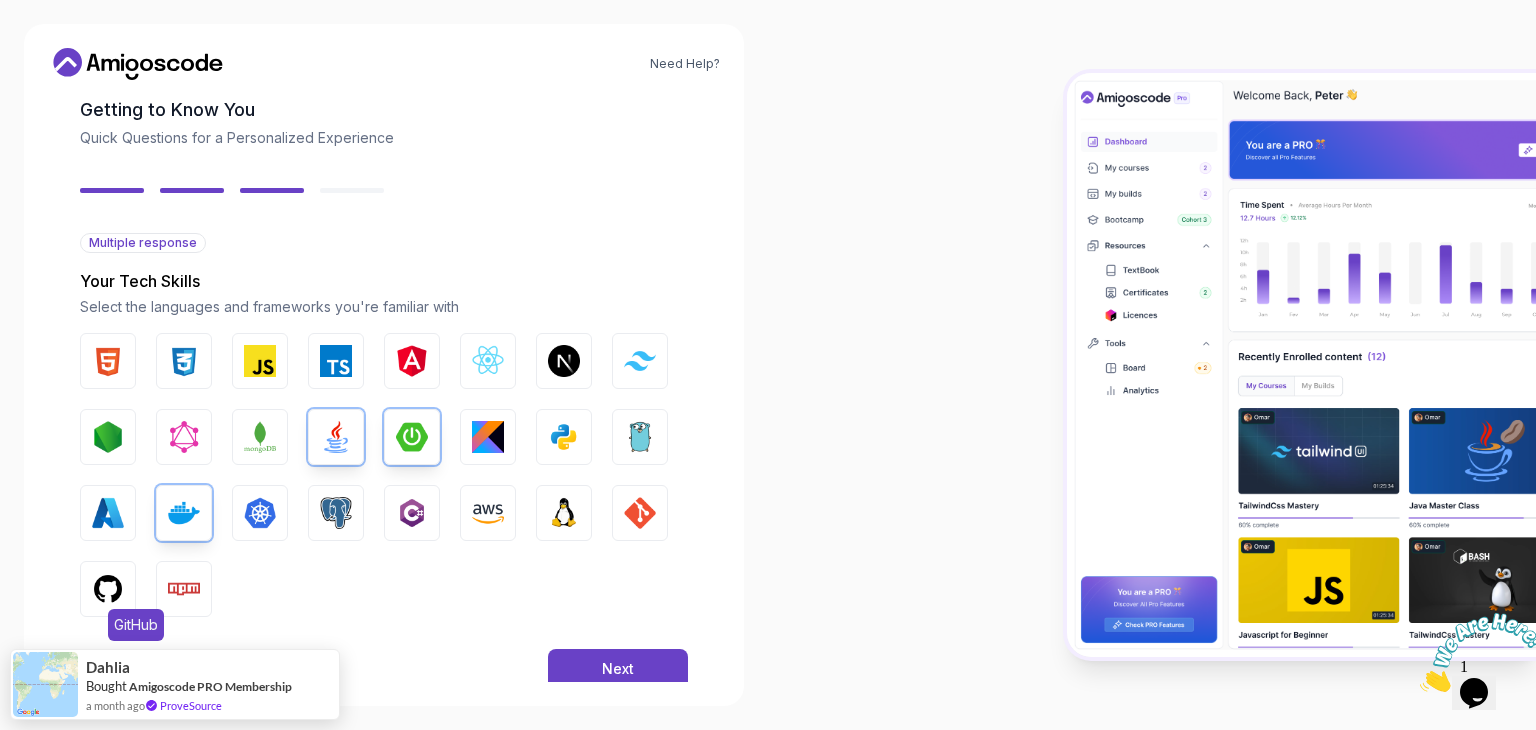 click at bounding box center [108, 589] 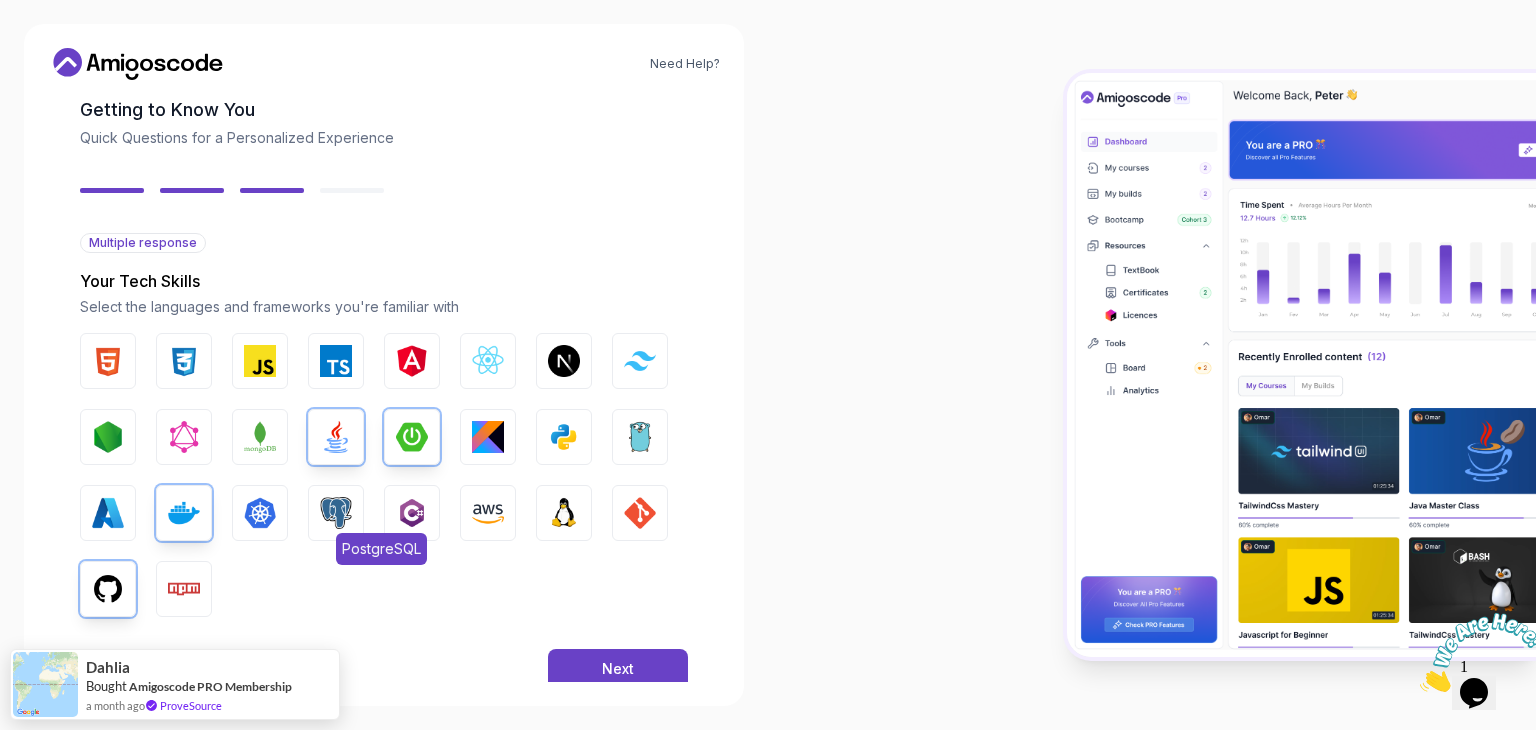 click at bounding box center [336, 513] 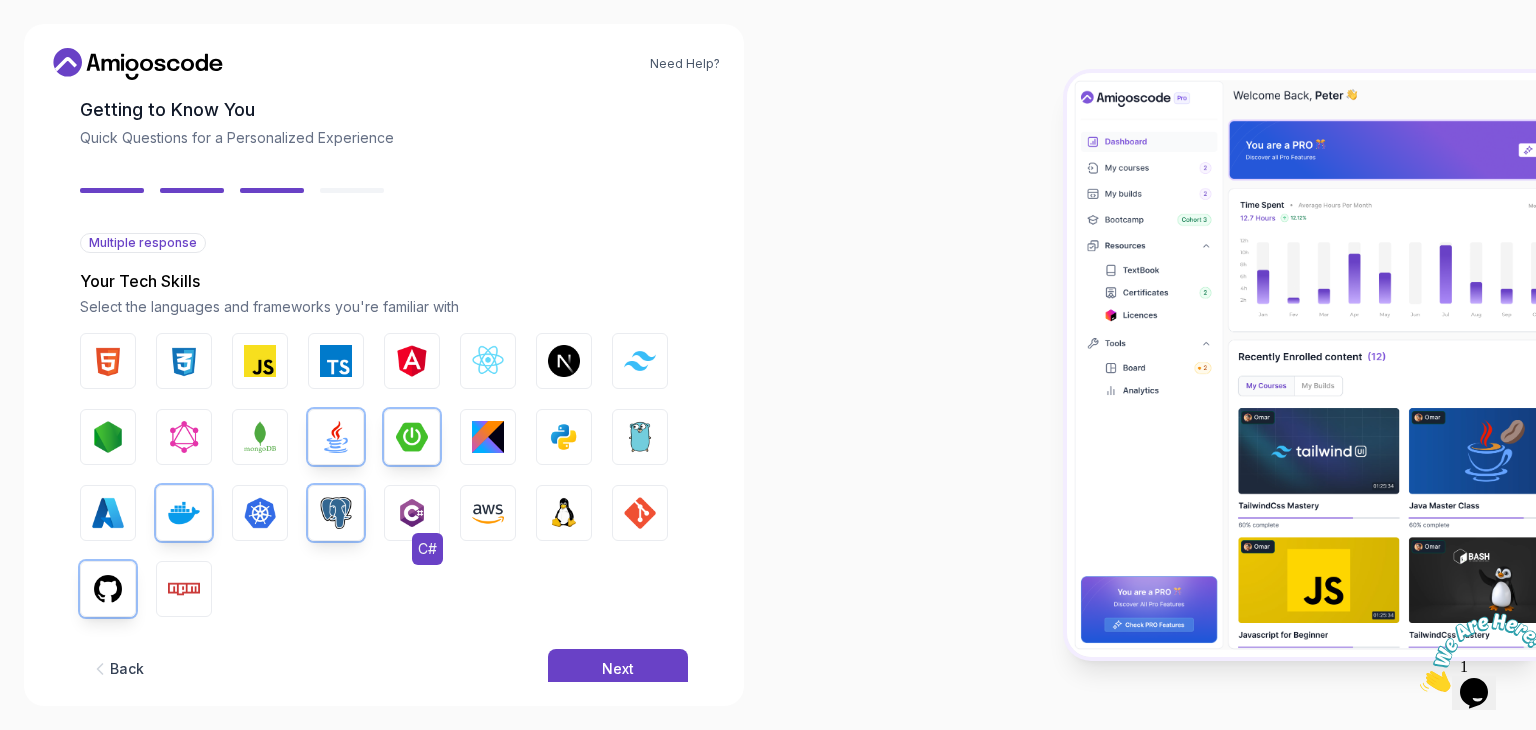 click at bounding box center (412, 513) 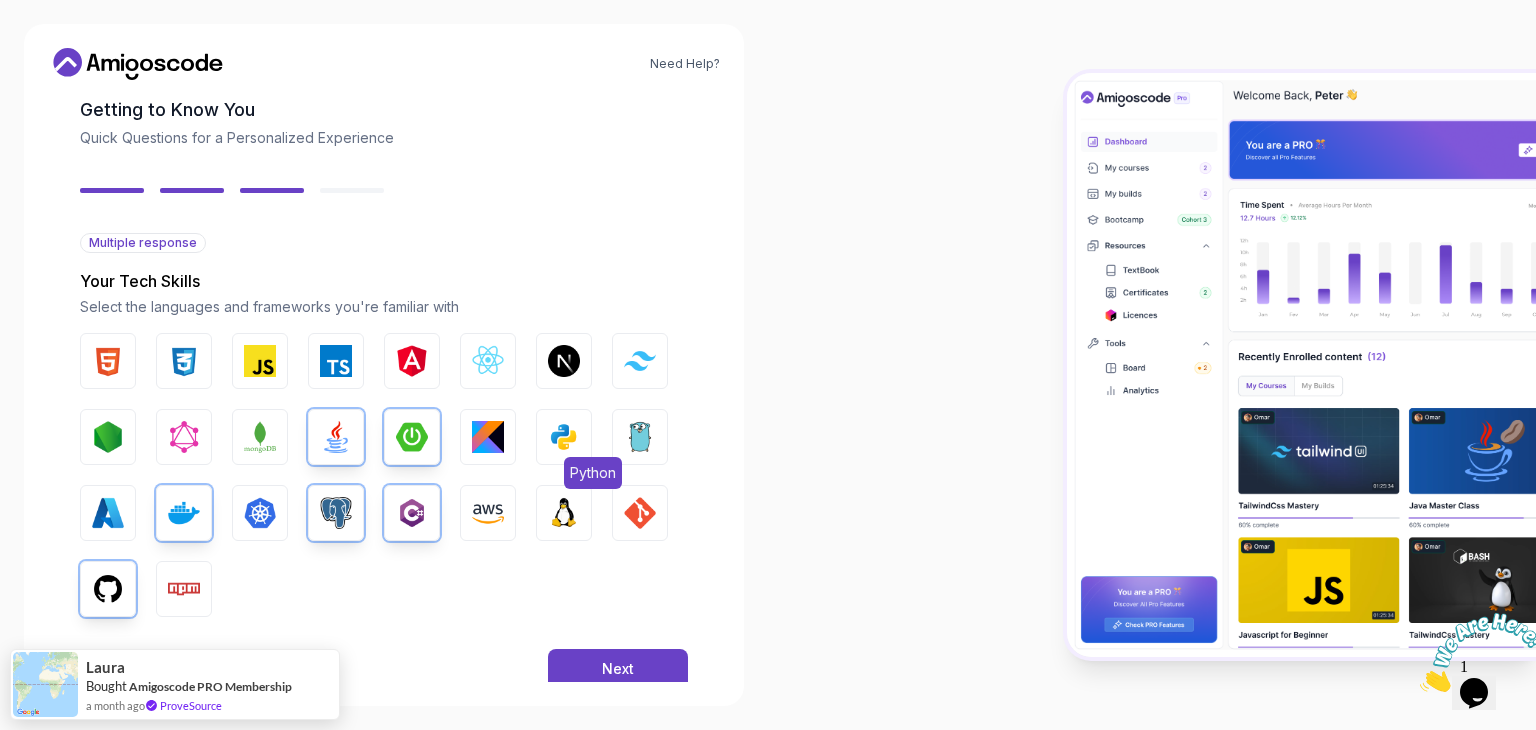 click at bounding box center (564, 437) 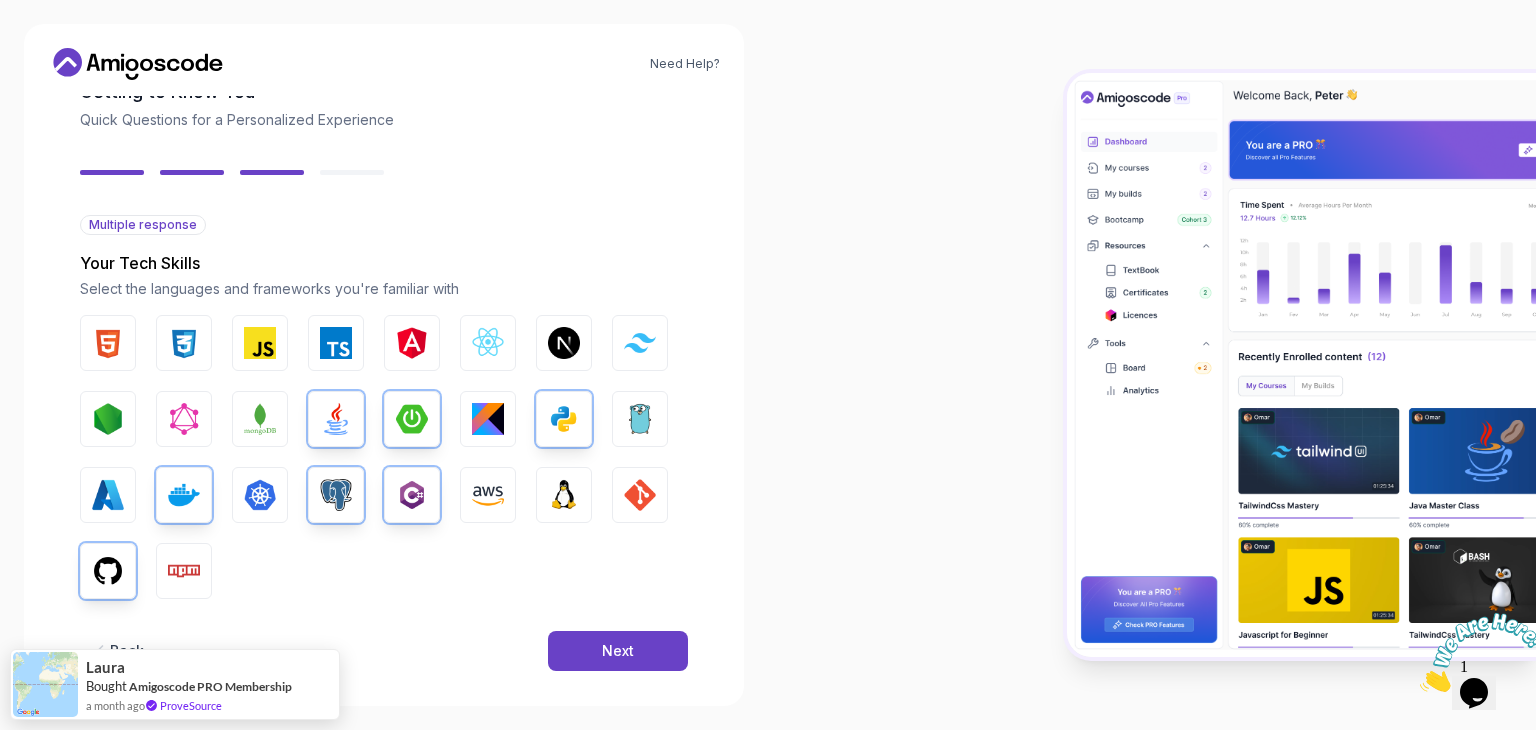 scroll, scrollTop: 143, scrollLeft: 0, axis: vertical 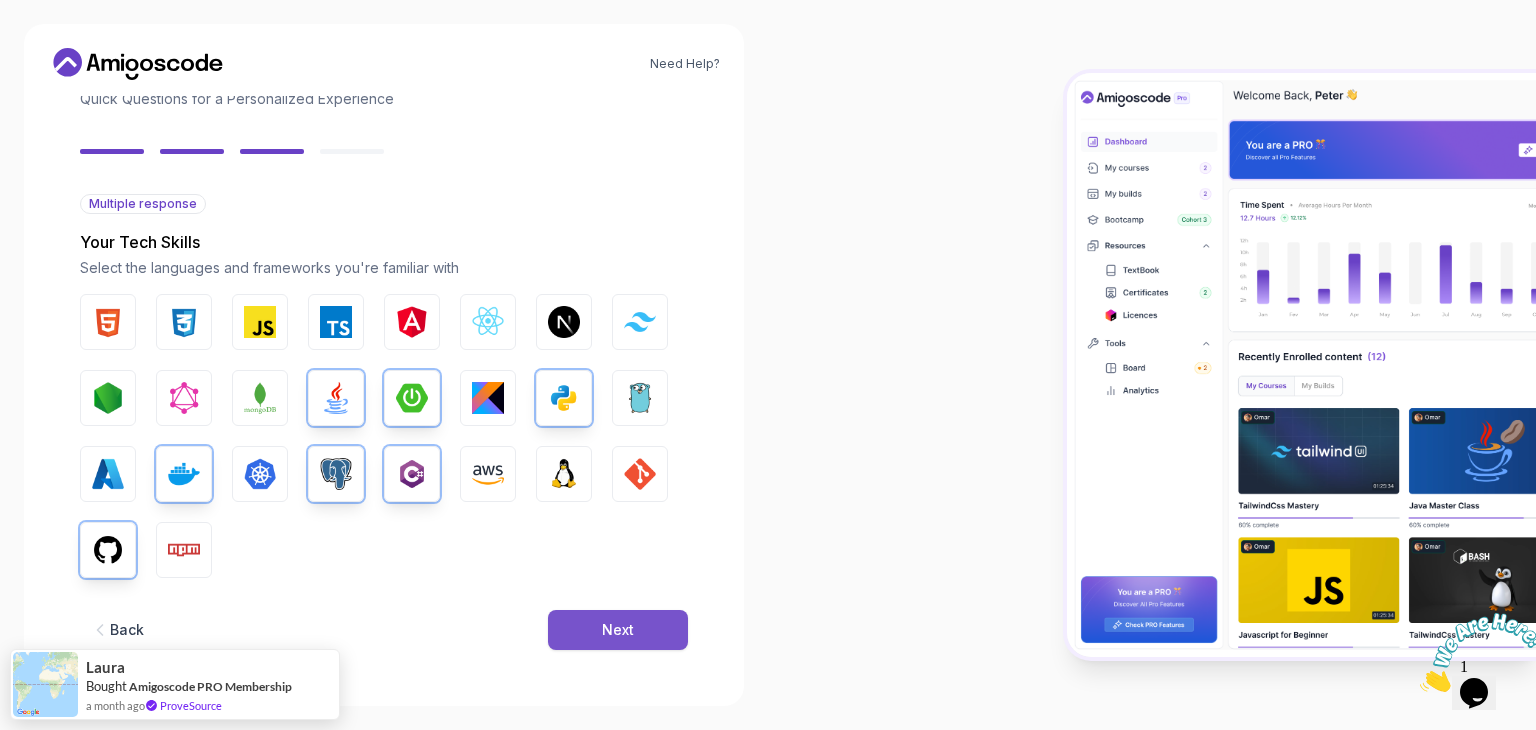 click on "Next" at bounding box center [618, 630] 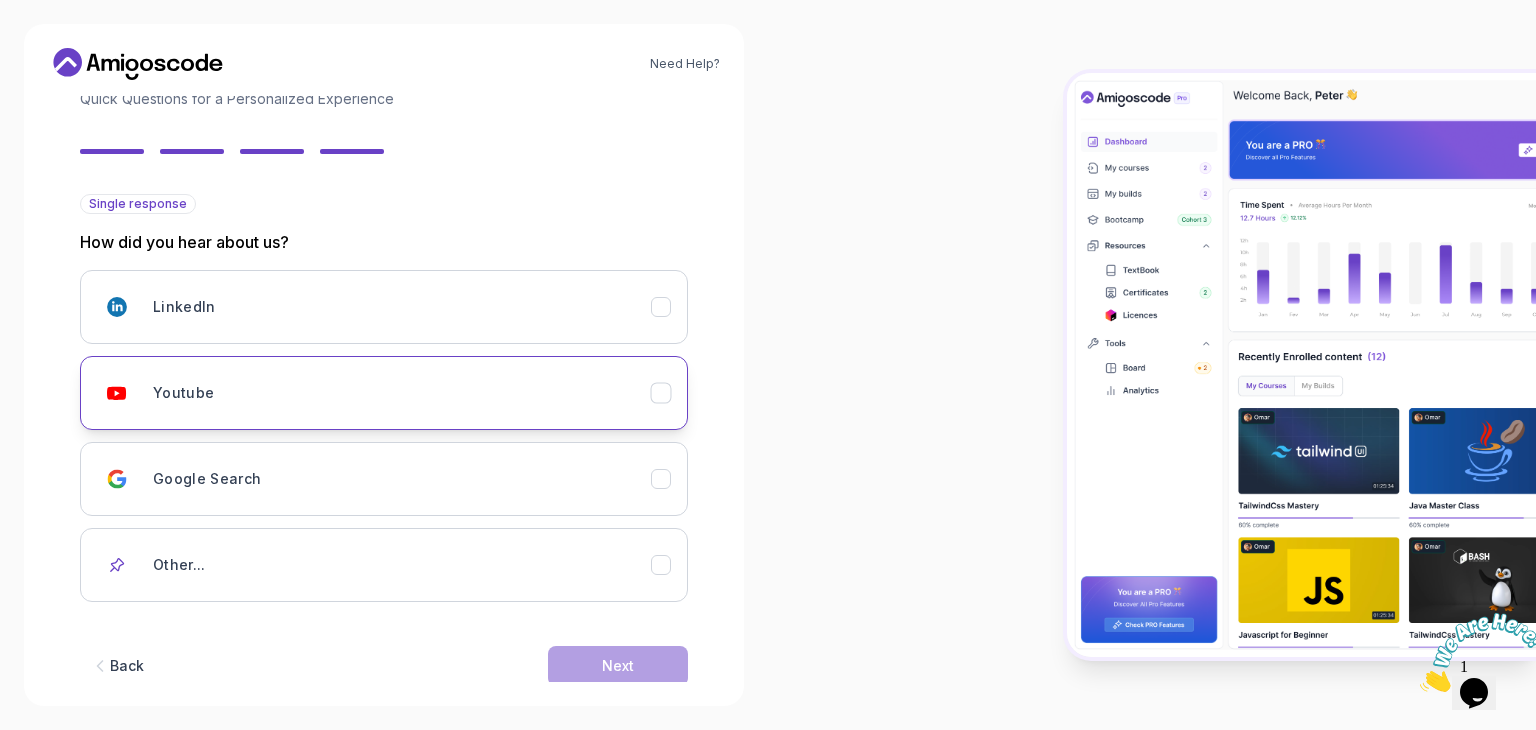 click on "Youtube" at bounding box center [402, 393] 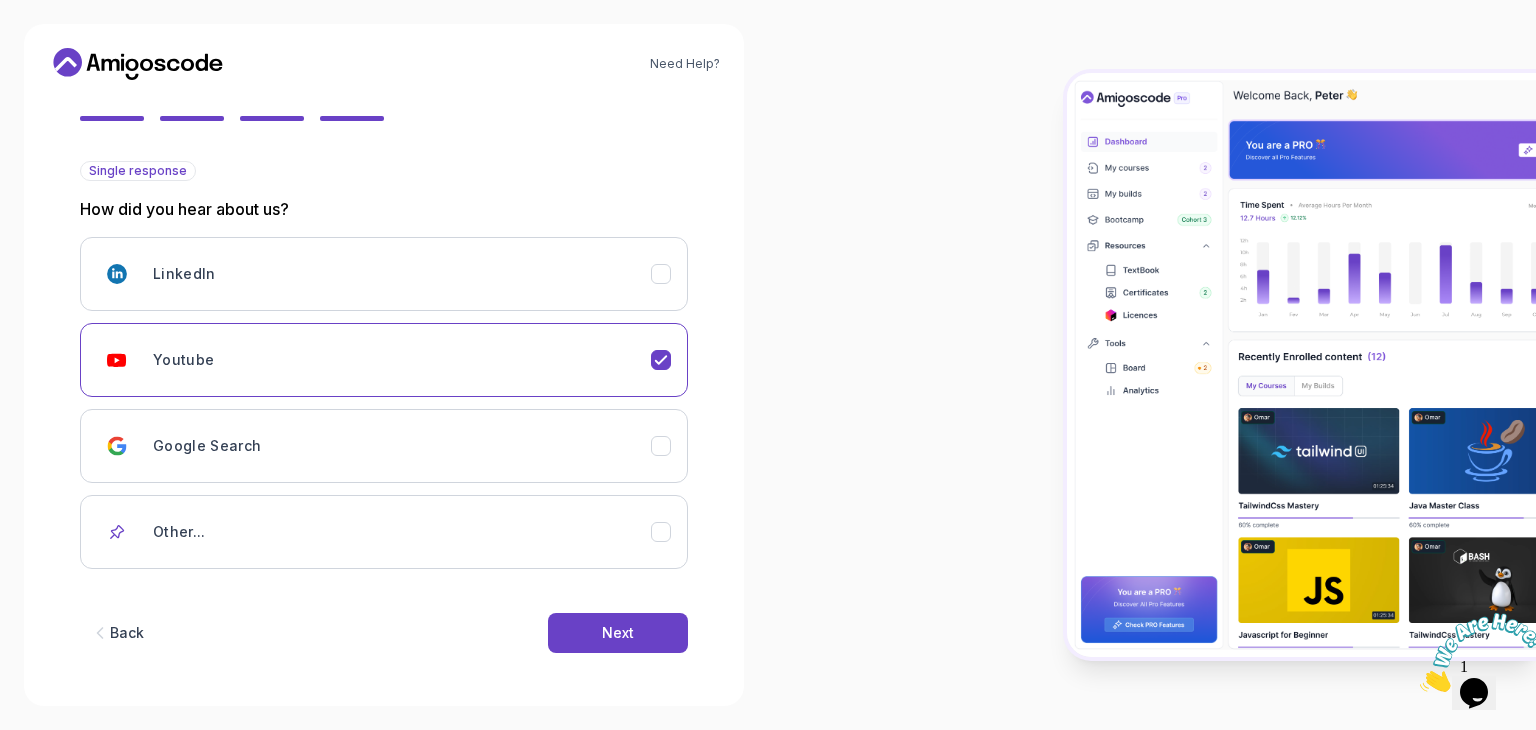 scroll, scrollTop: 177, scrollLeft: 0, axis: vertical 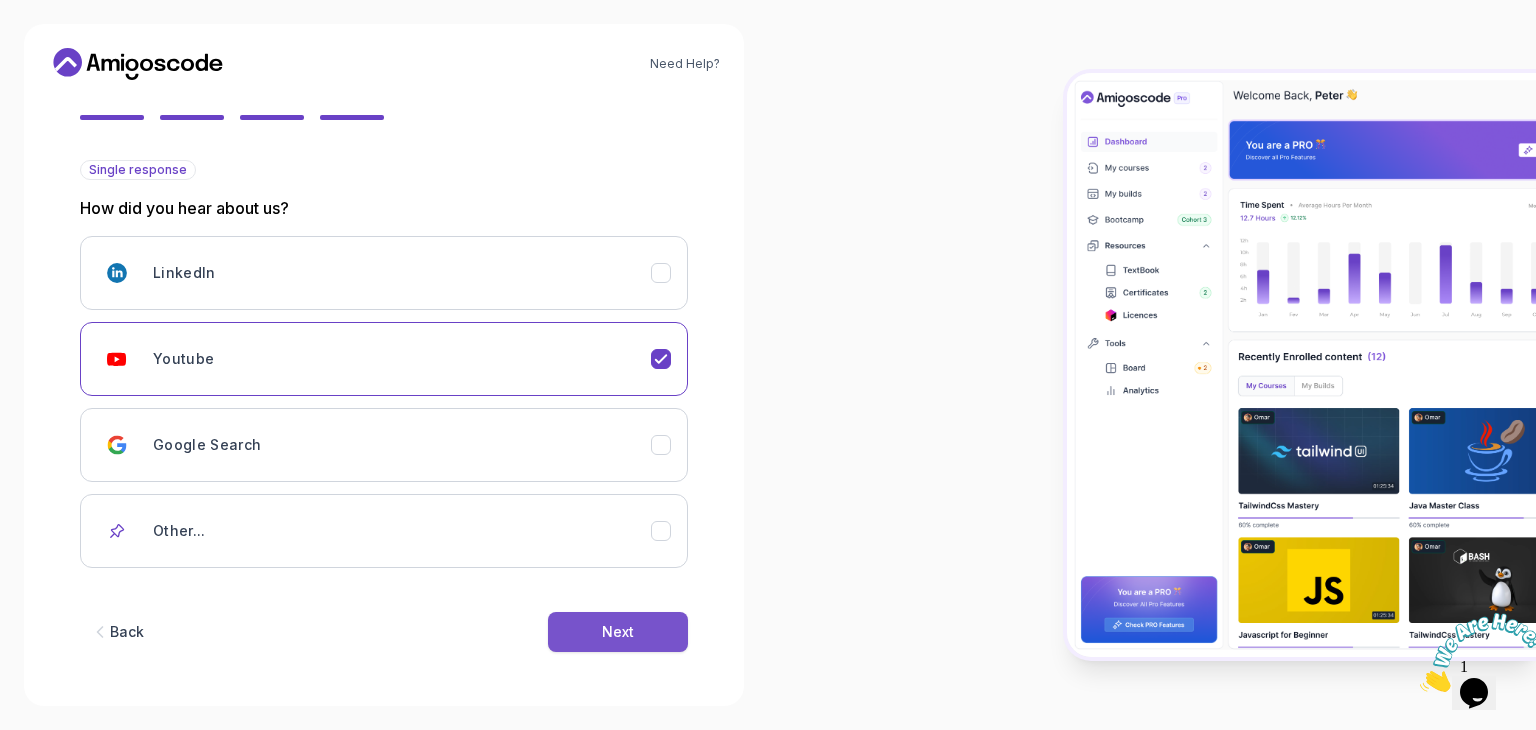 click on "Next" at bounding box center [618, 632] 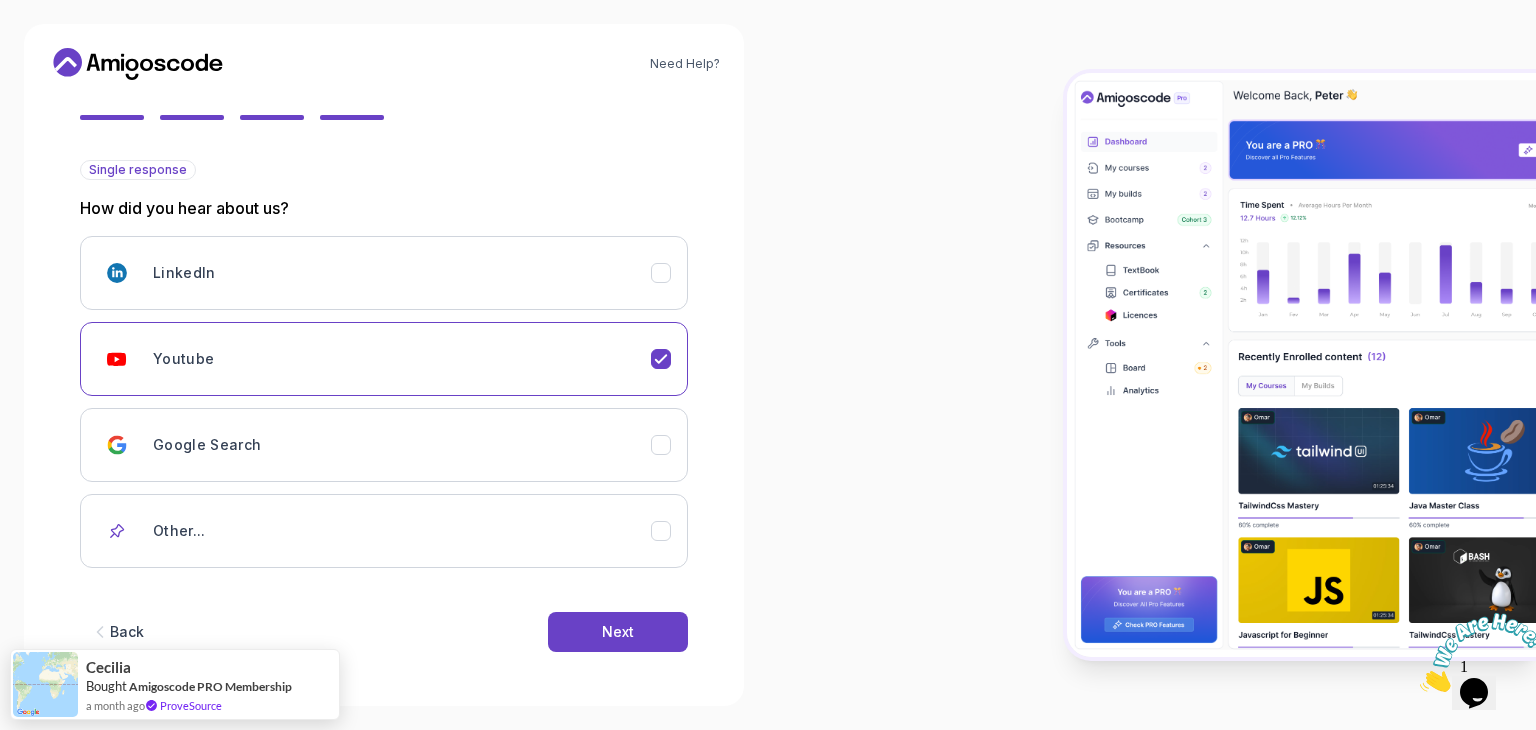 scroll, scrollTop: 0, scrollLeft: 0, axis: both 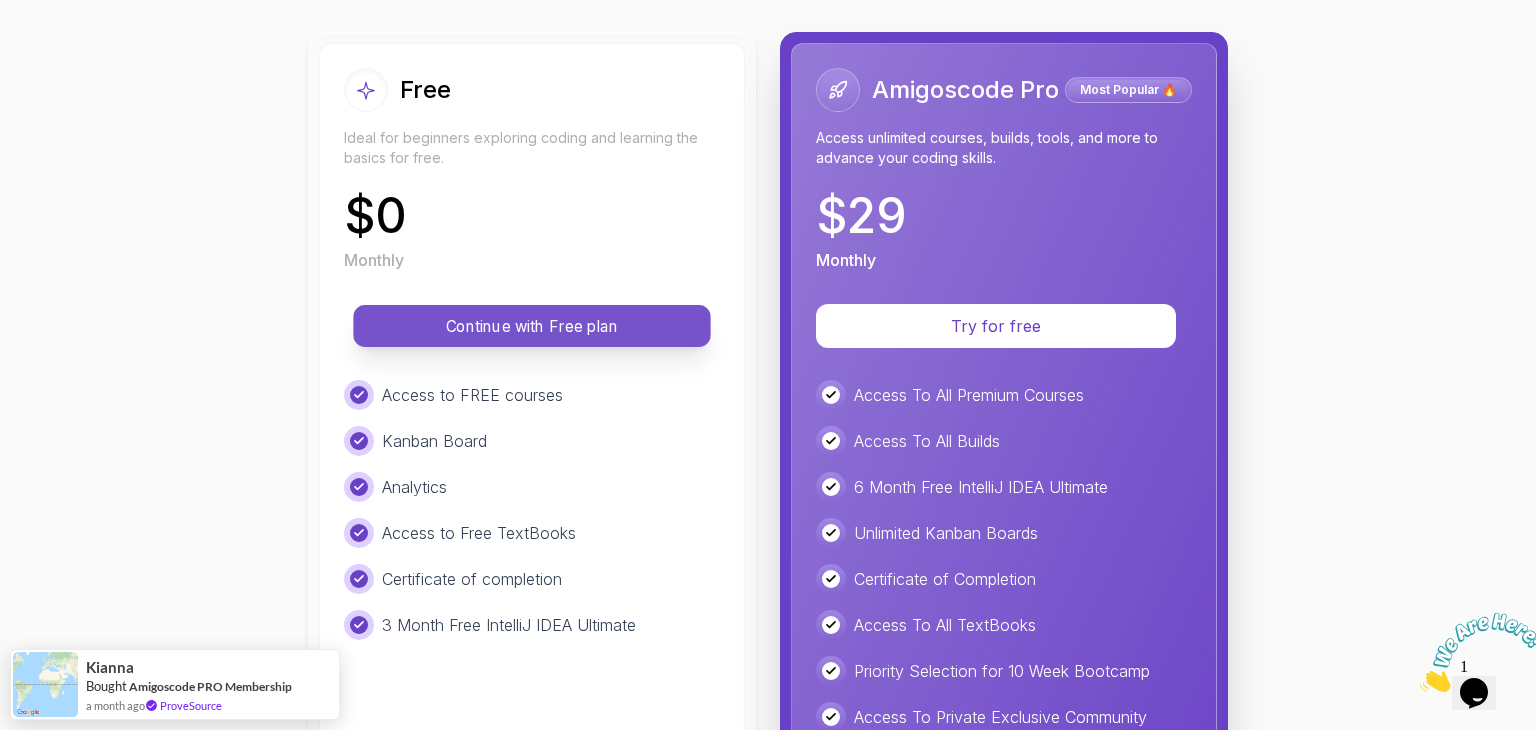 click on "Continue with Free plan" at bounding box center (532, 326) 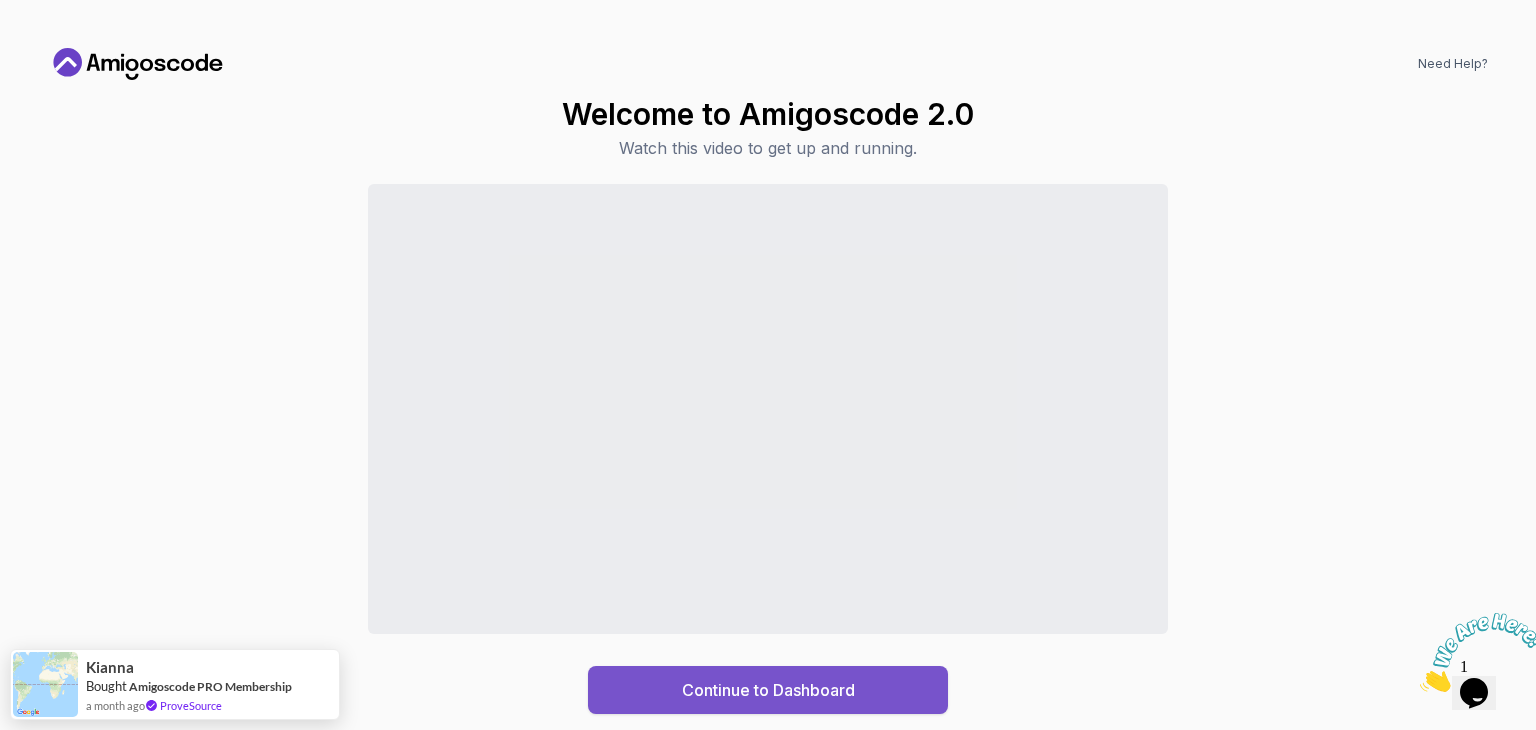 click on "Continue to Dashboard" at bounding box center [768, 690] 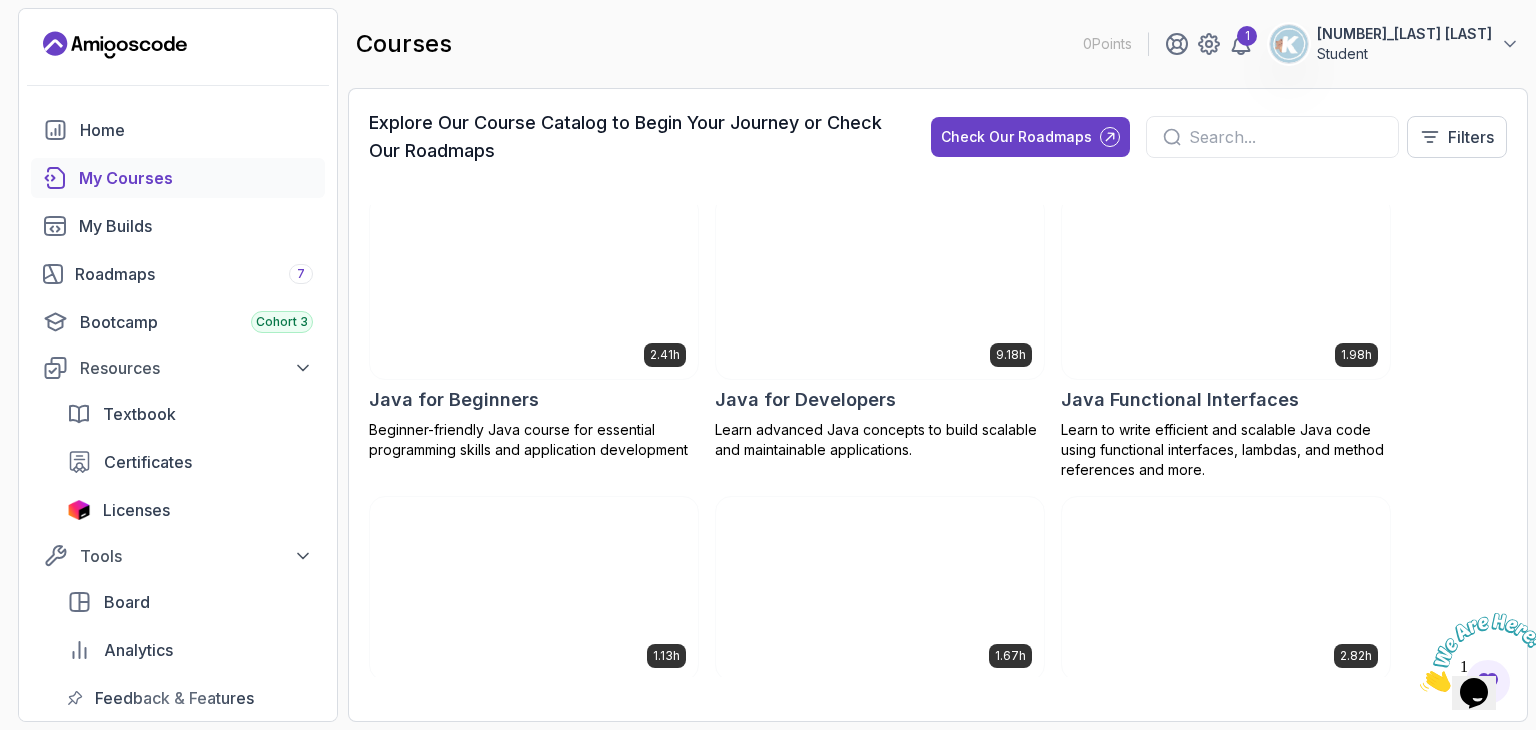 scroll, scrollTop: 1500, scrollLeft: 0, axis: vertical 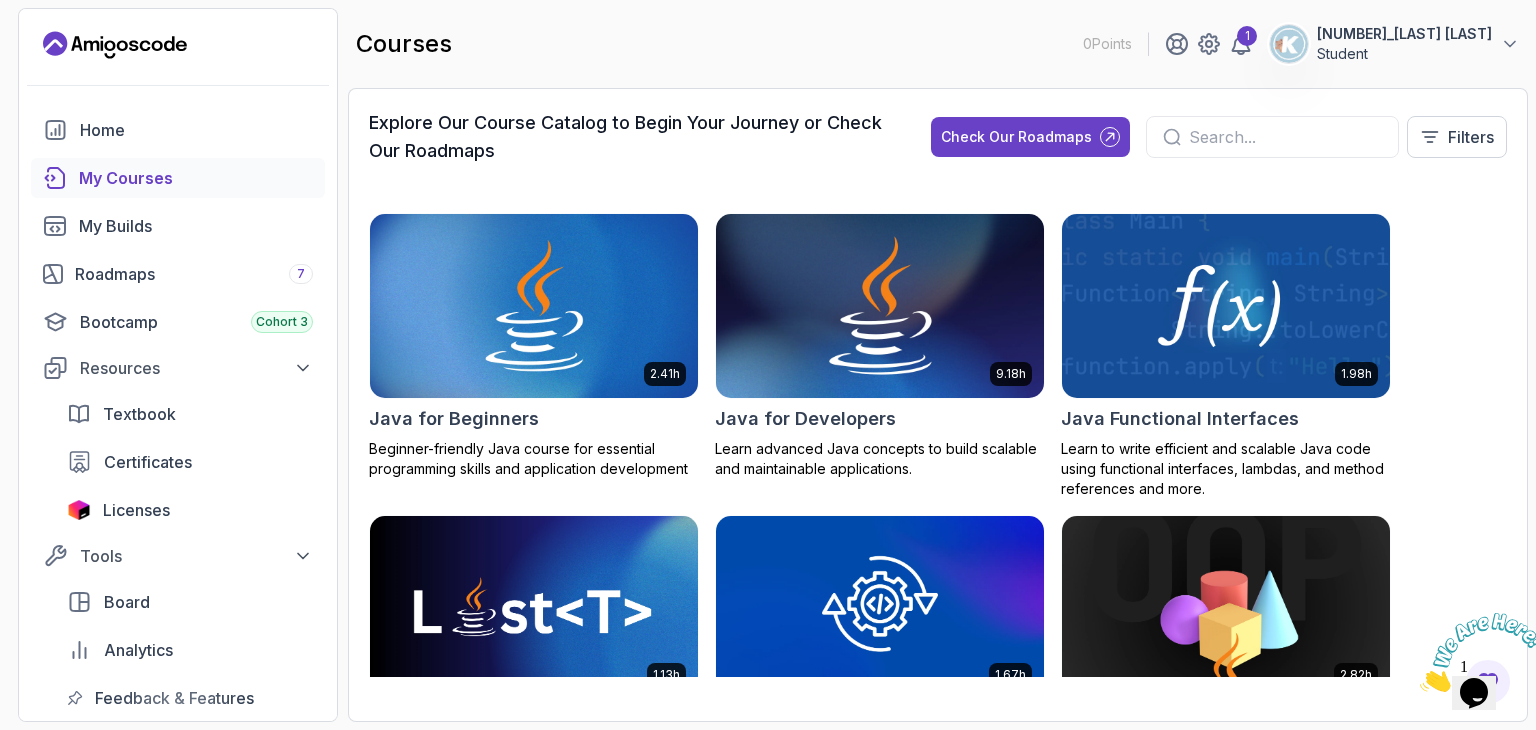 click at bounding box center (880, 306) 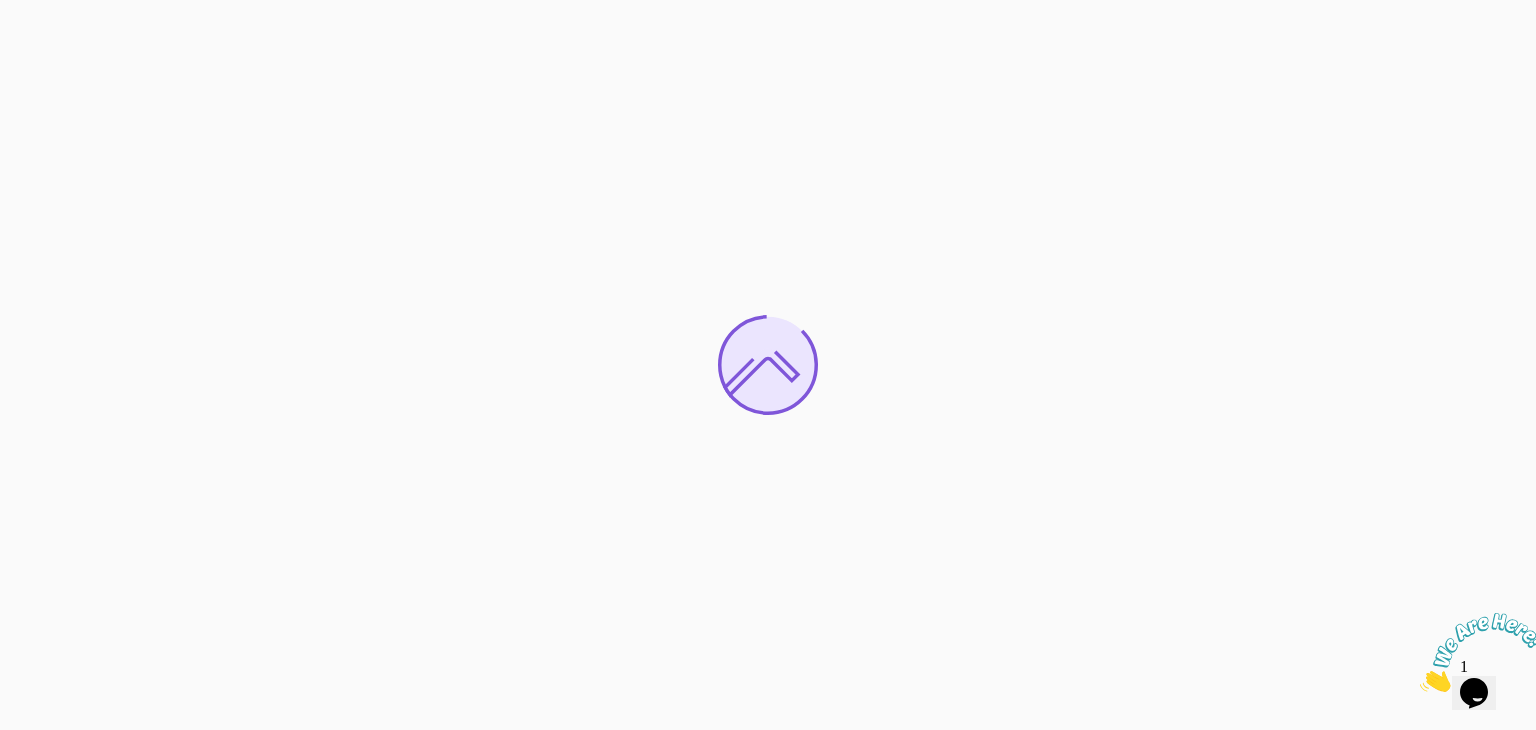 click at bounding box center (1420, 686) 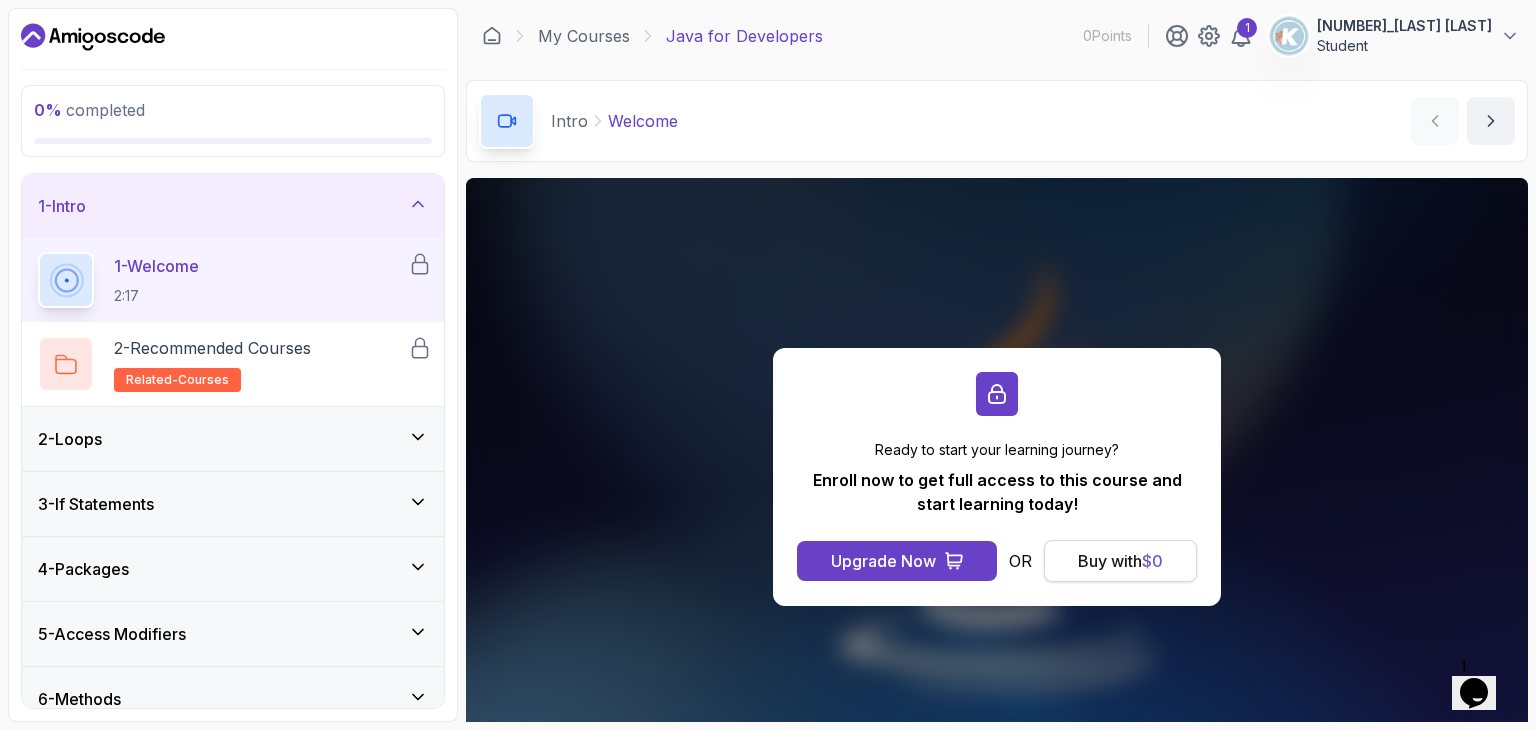 click on "Buy with  $ 0" at bounding box center (1120, 561) 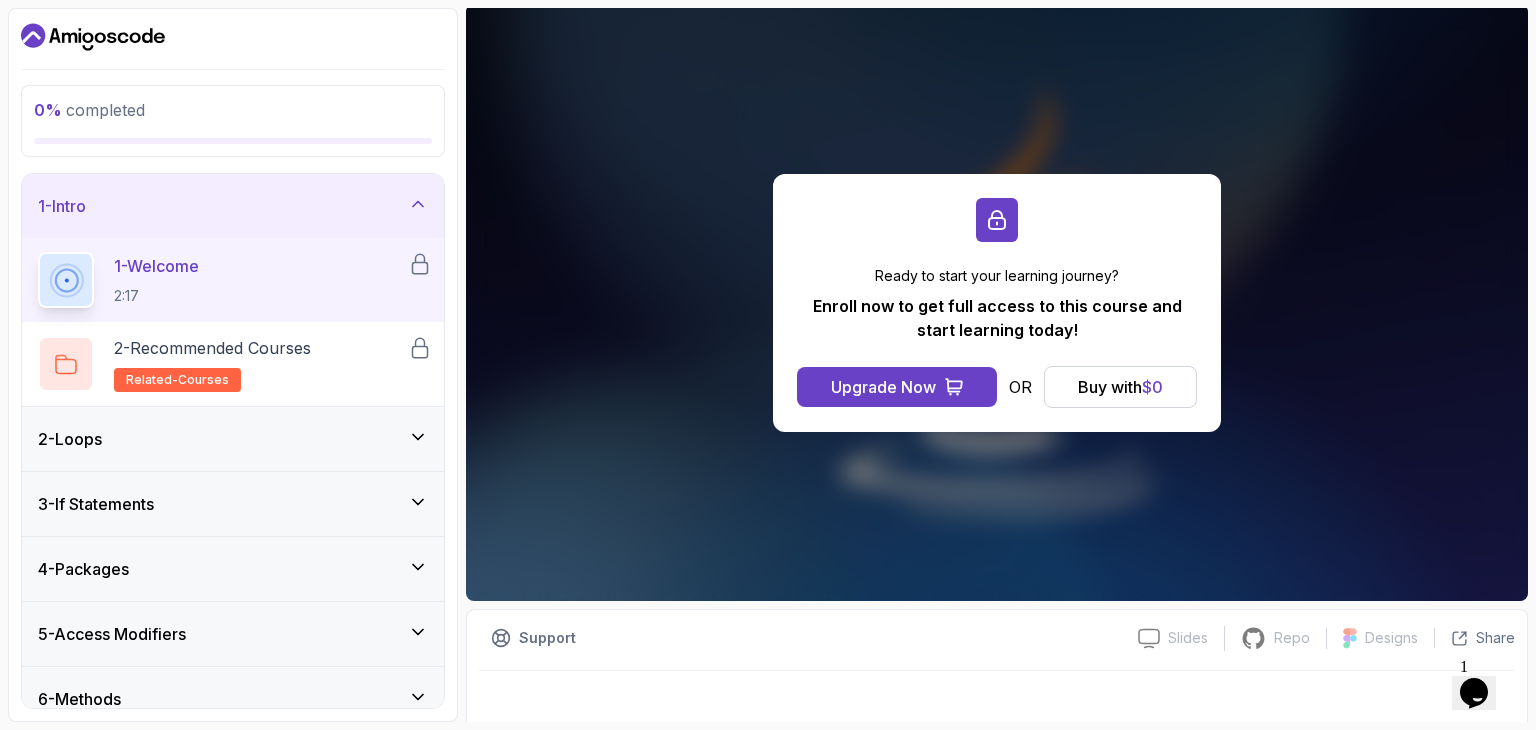 scroll, scrollTop: 192, scrollLeft: 0, axis: vertical 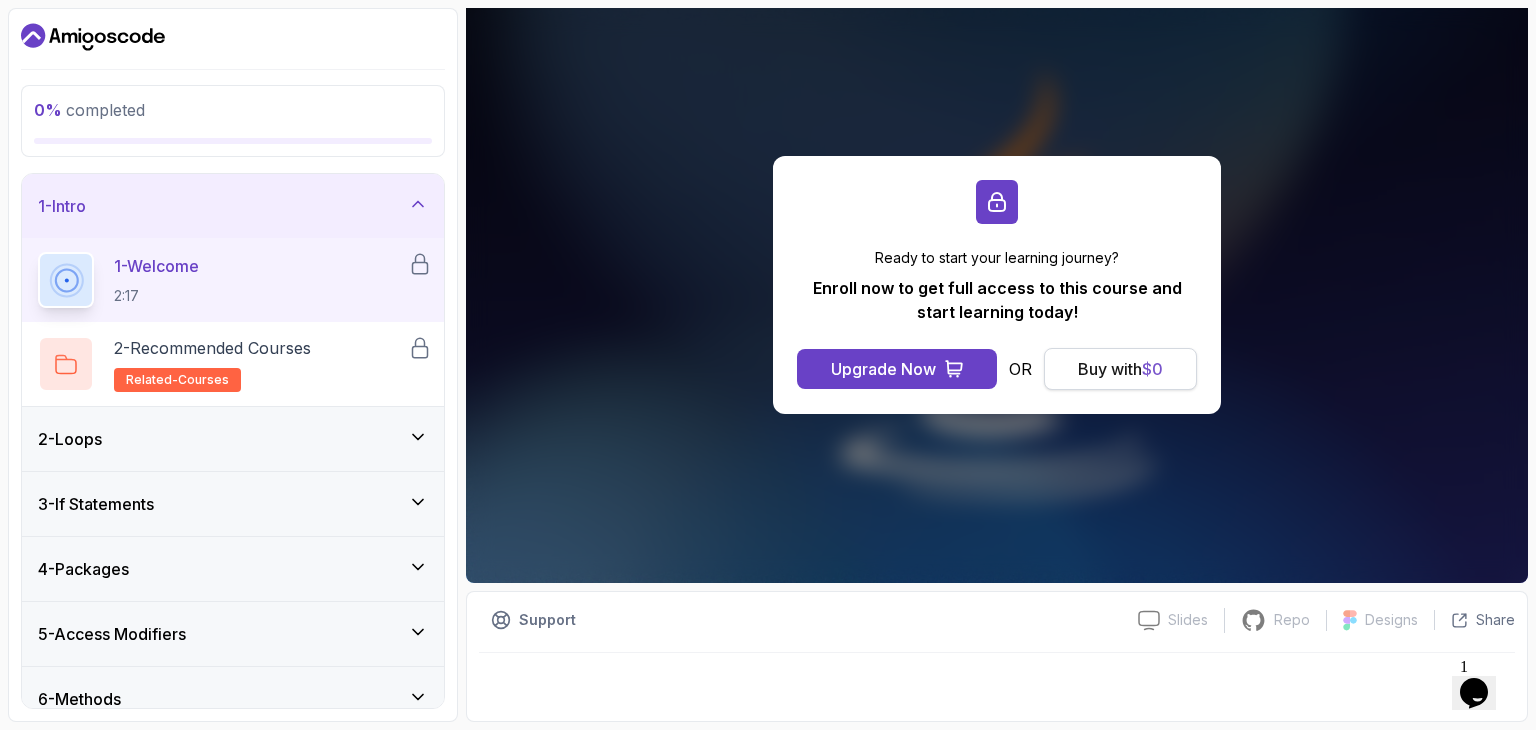 click on "Buy with  $ 0" at bounding box center [1120, 369] 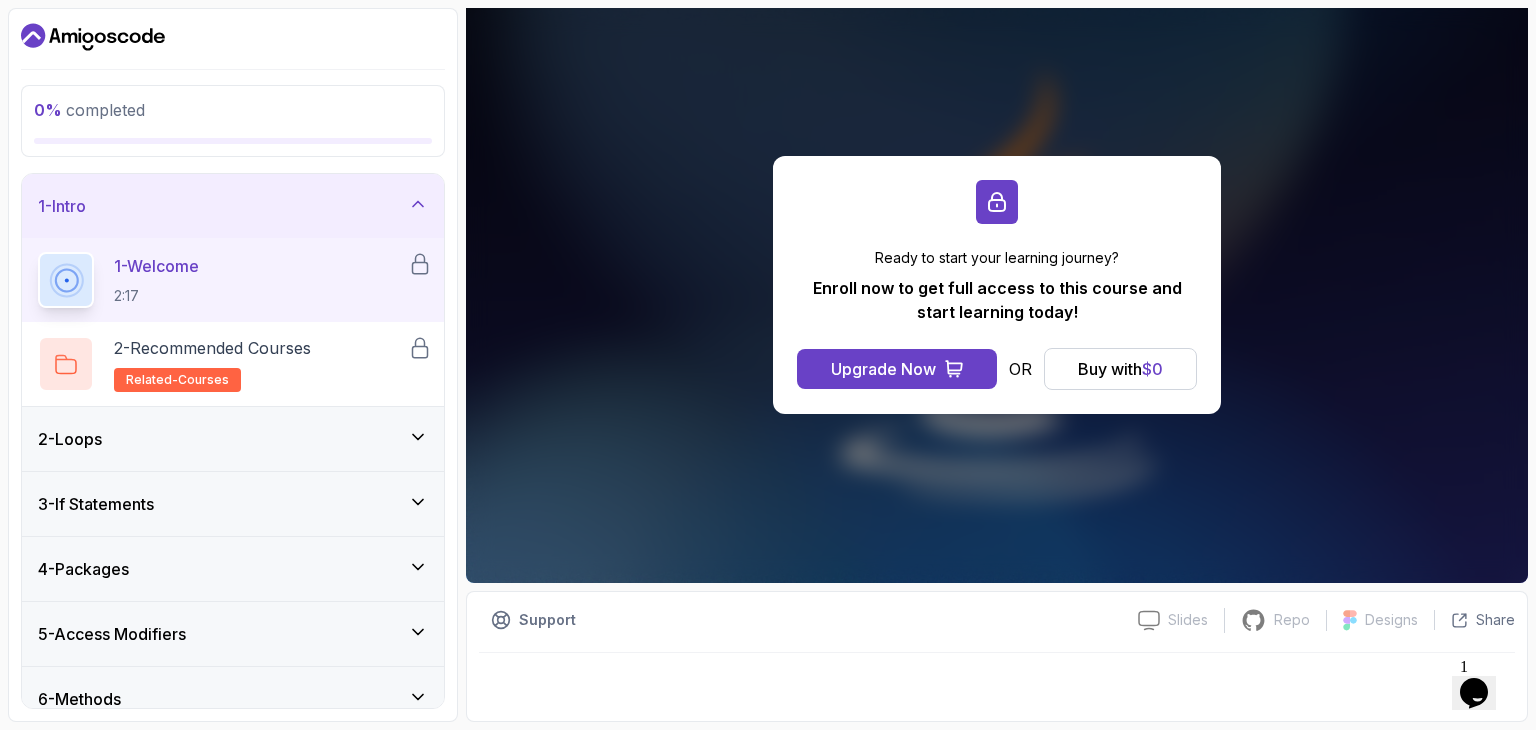 click on "1  -  Welcome 2:17" at bounding box center [223, 280] 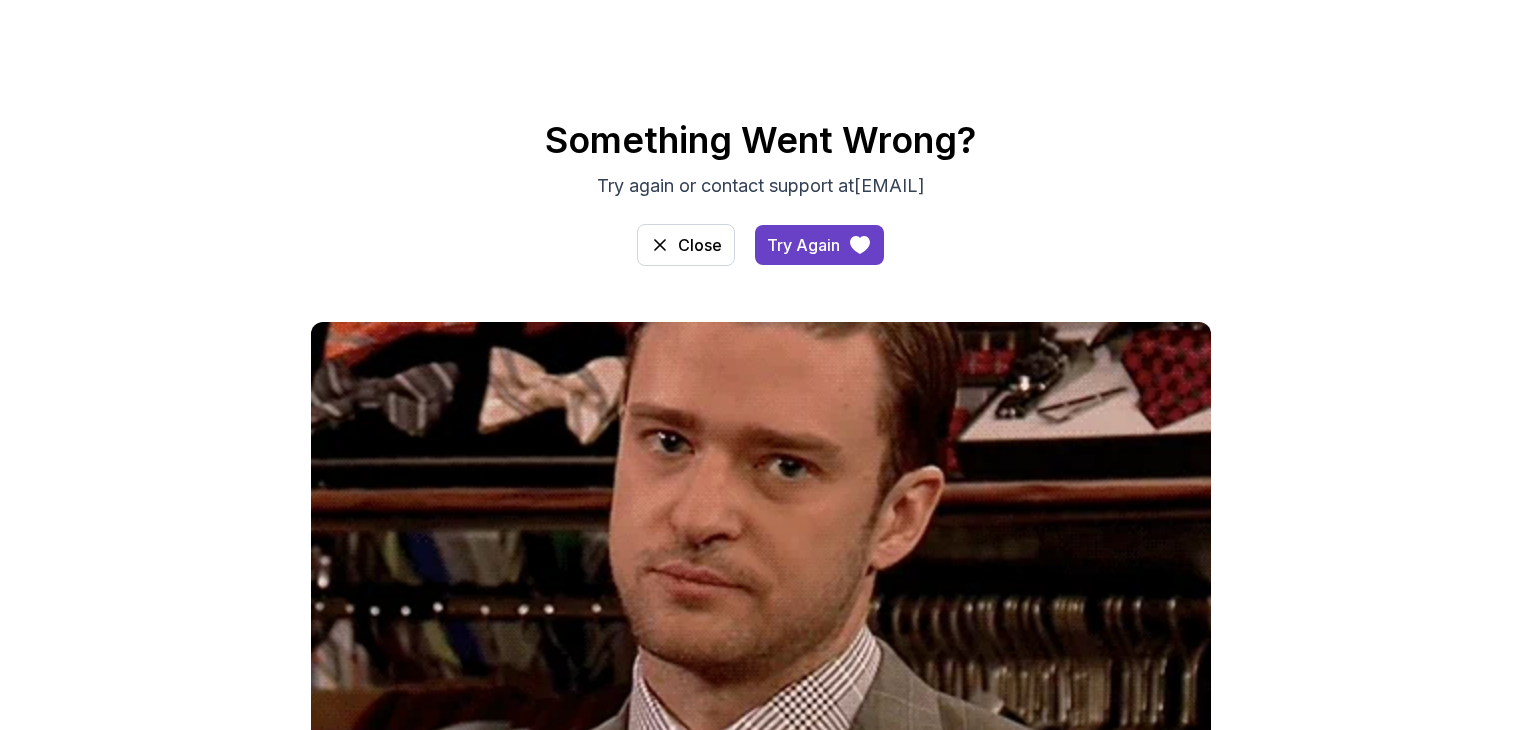 scroll, scrollTop: 0, scrollLeft: 0, axis: both 